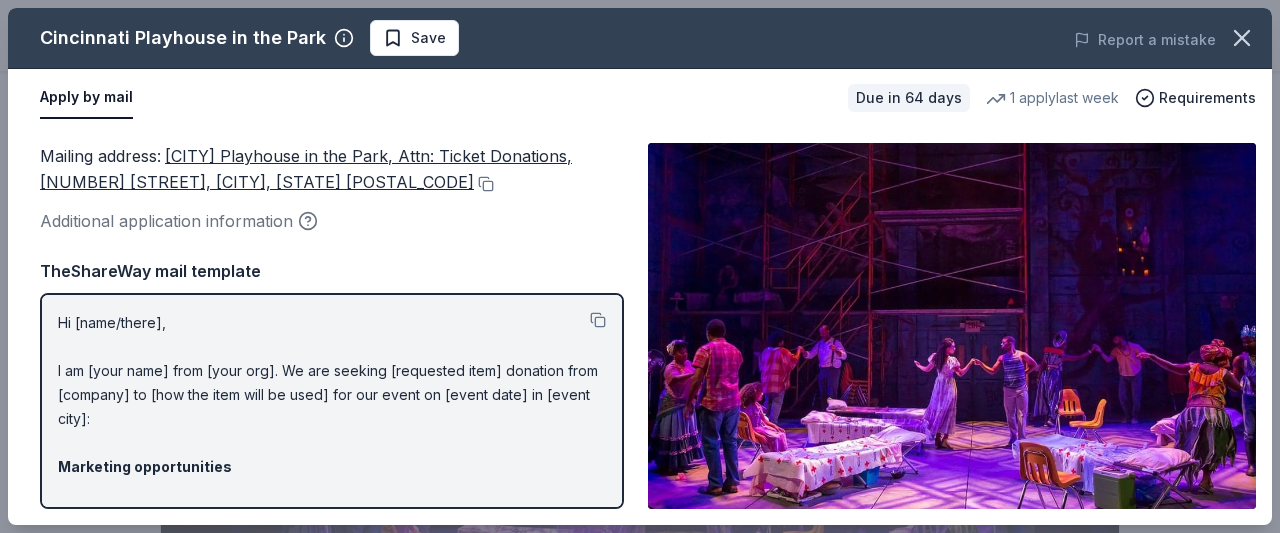 scroll, scrollTop: 1125, scrollLeft: 0, axis: vertical 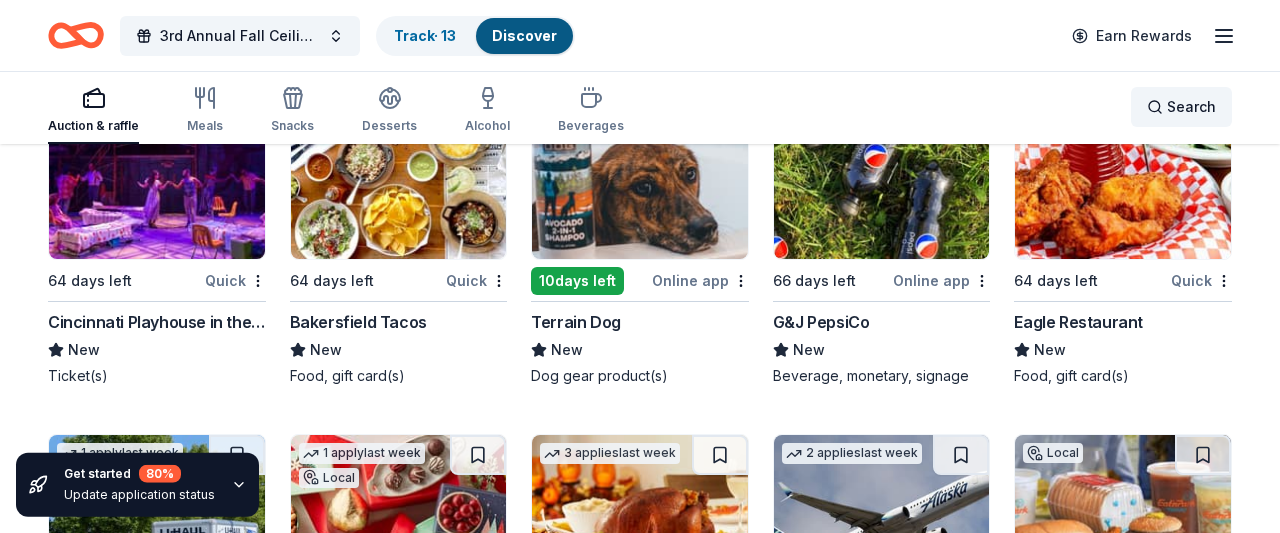 click on "Search" at bounding box center [1181, 107] 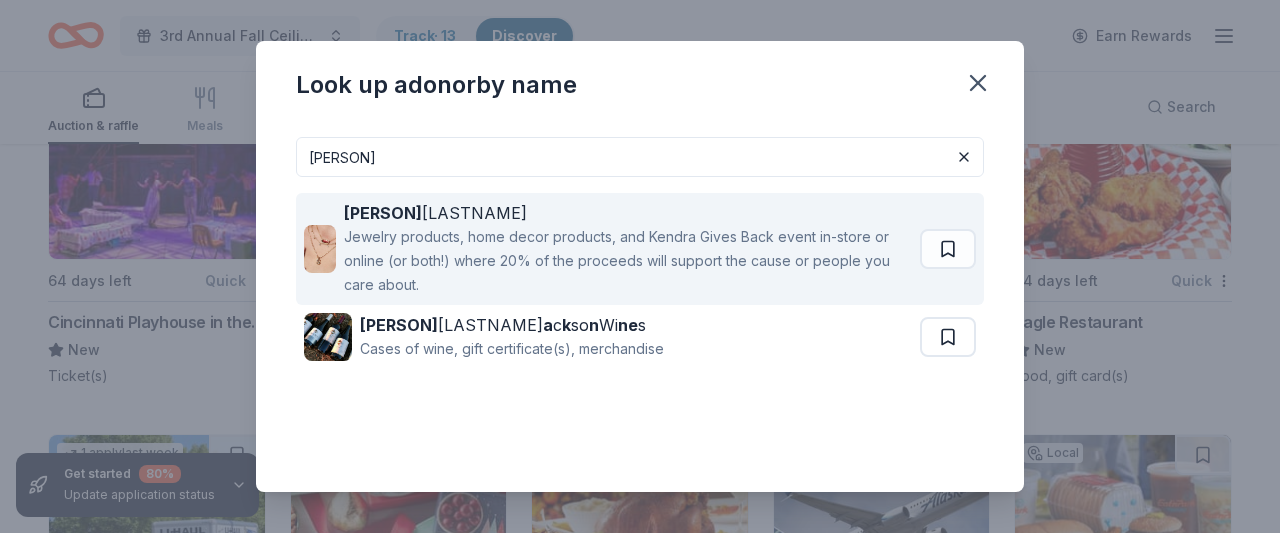 type on "kendra" 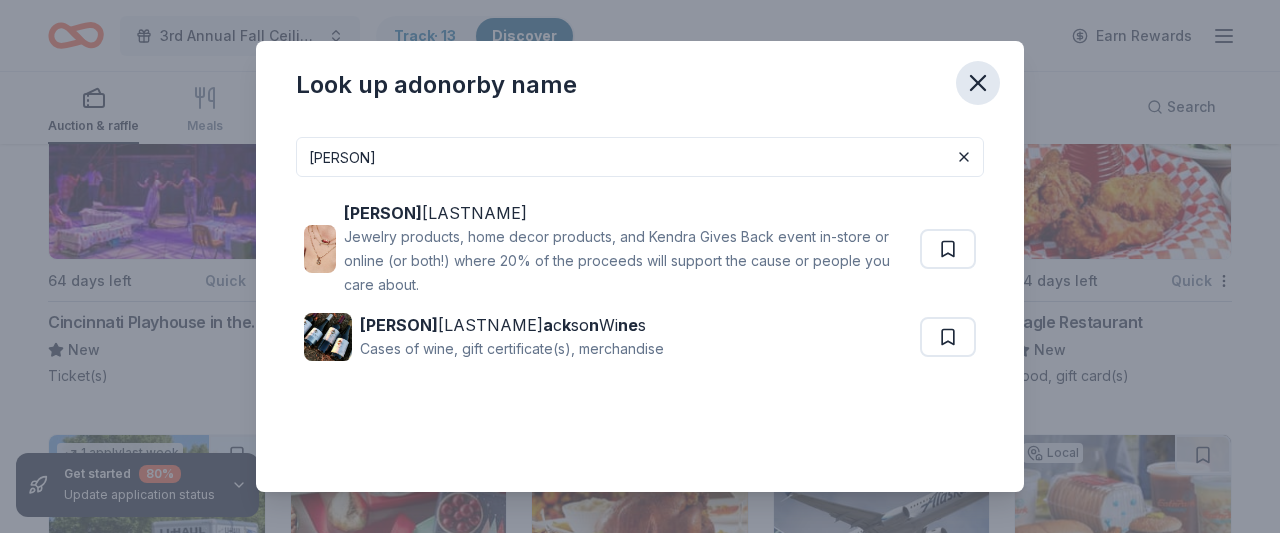 click 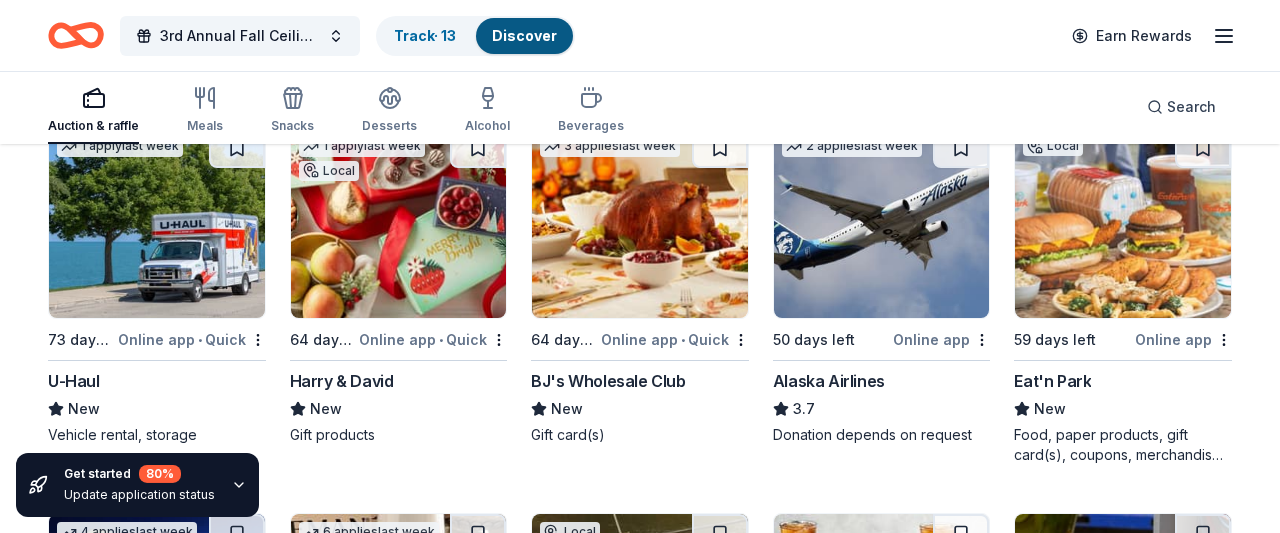 scroll, scrollTop: 9816, scrollLeft: 0, axis: vertical 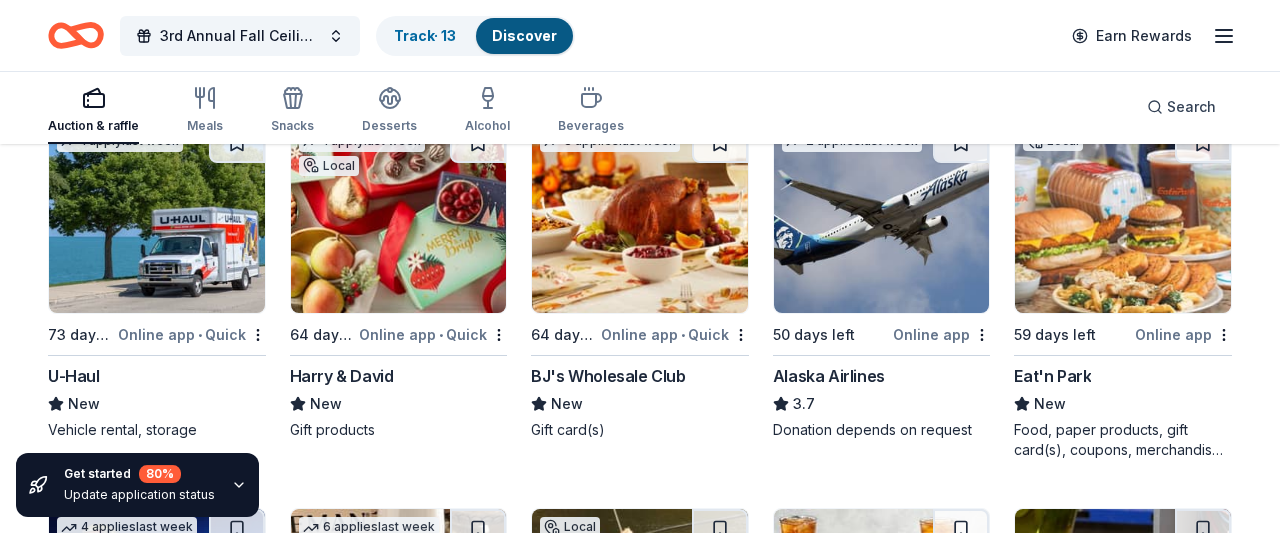 click on "Alaska Airlines" at bounding box center [829, 376] 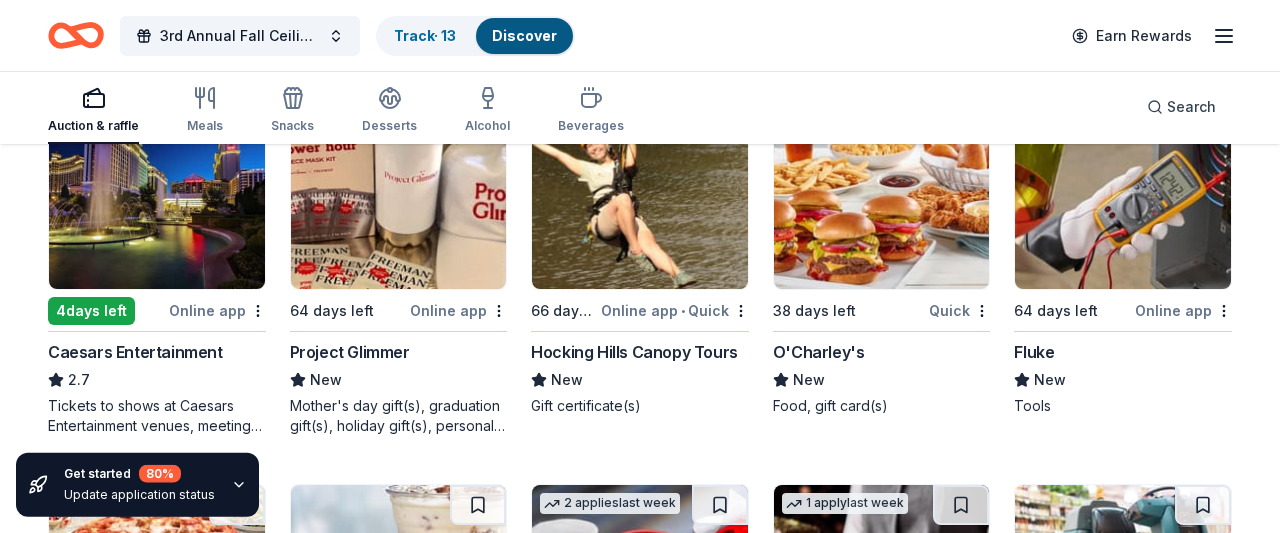 scroll, scrollTop: 10224, scrollLeft: 0, axis: vertical 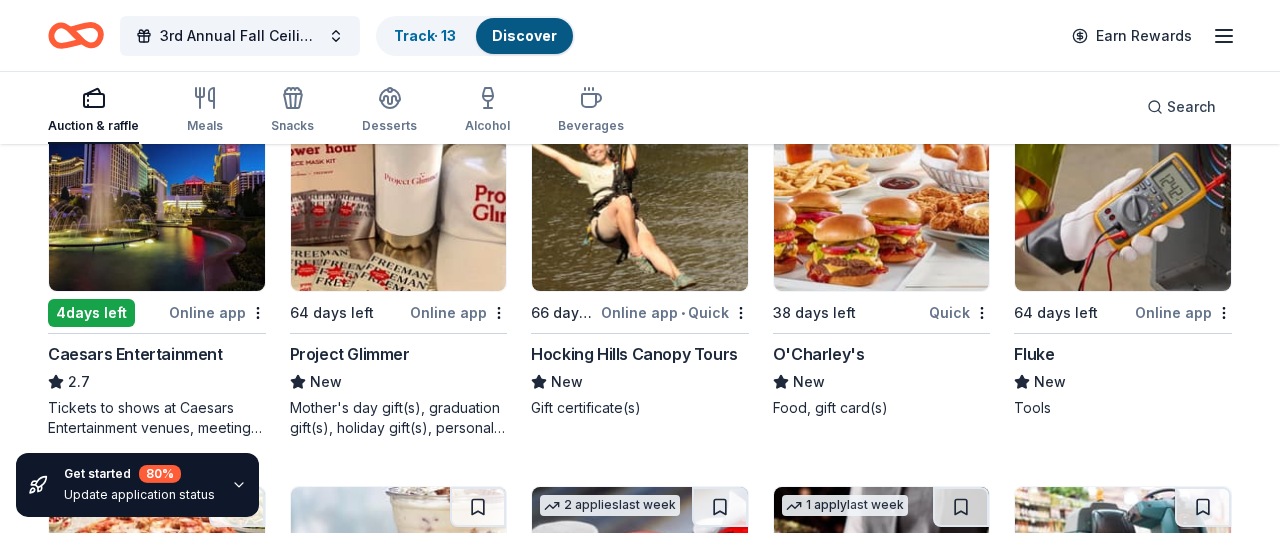 click on "Caesars Entertainment" at bounding box center (135, 354) 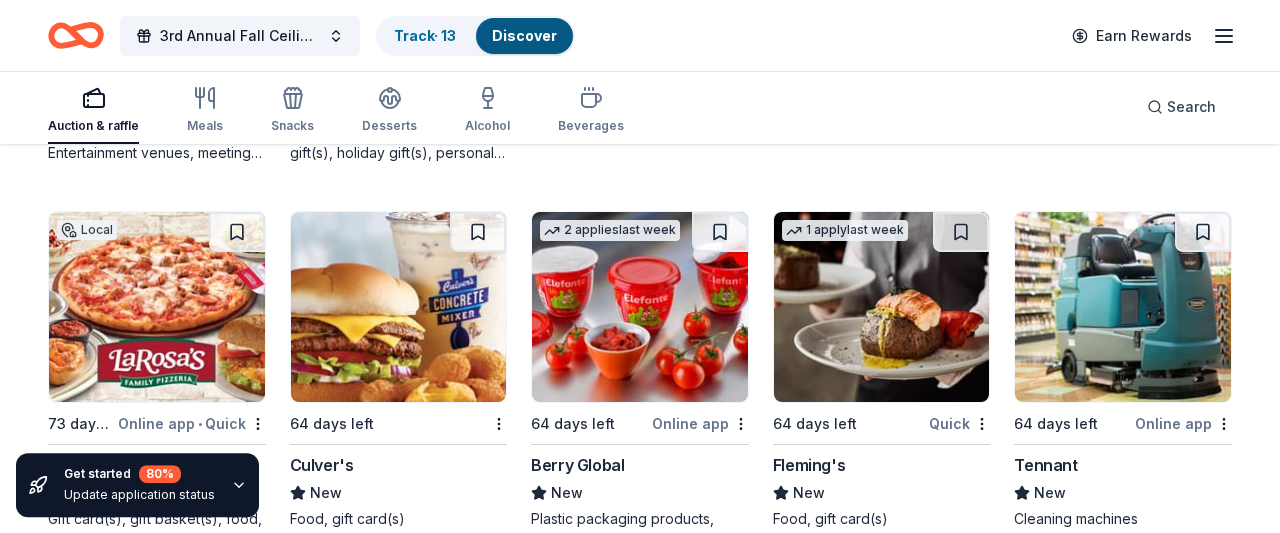 scroll, scrollTop: 10595, scrollLeft: 0, axis: vertical 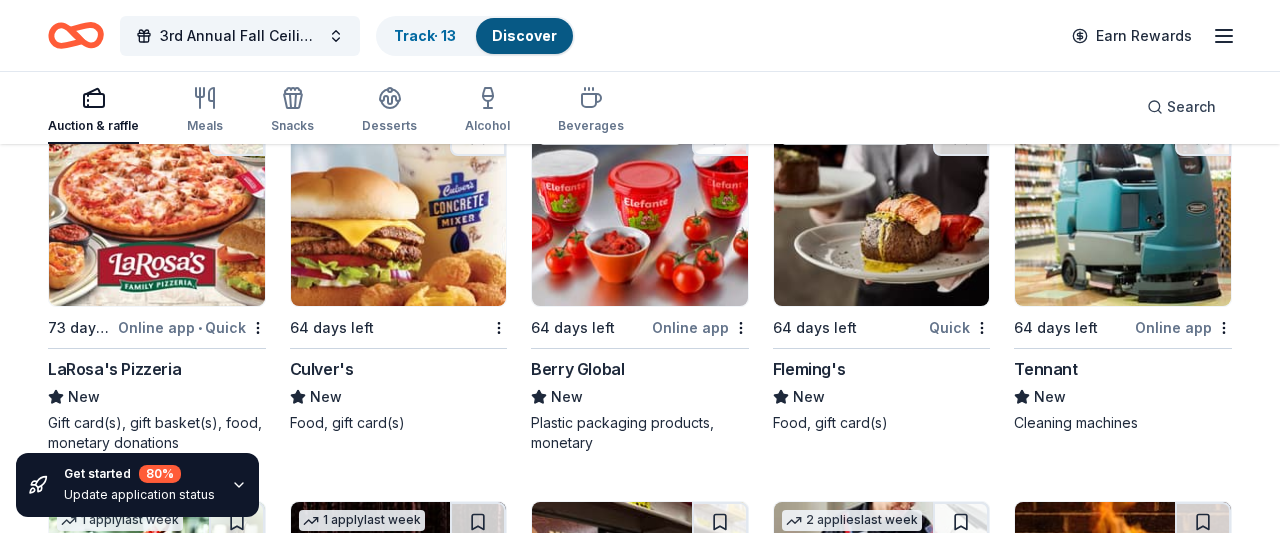 click on "Fleming's" at bounding box center [809, 369] 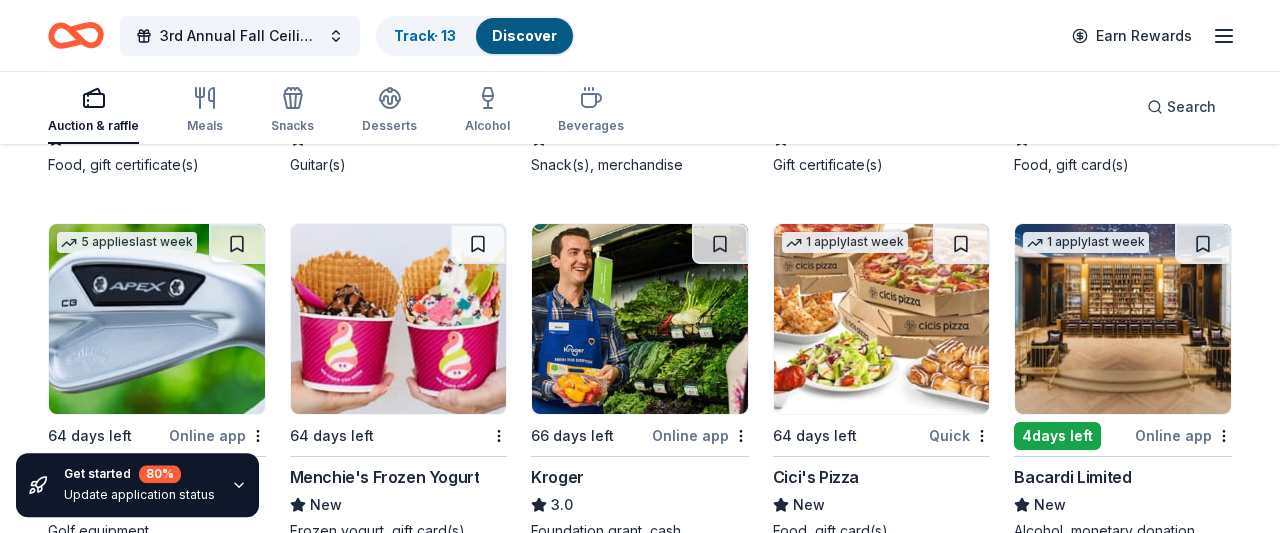 scroll, scrollTop: 11332, scrollLeft: 0, axis: vertical 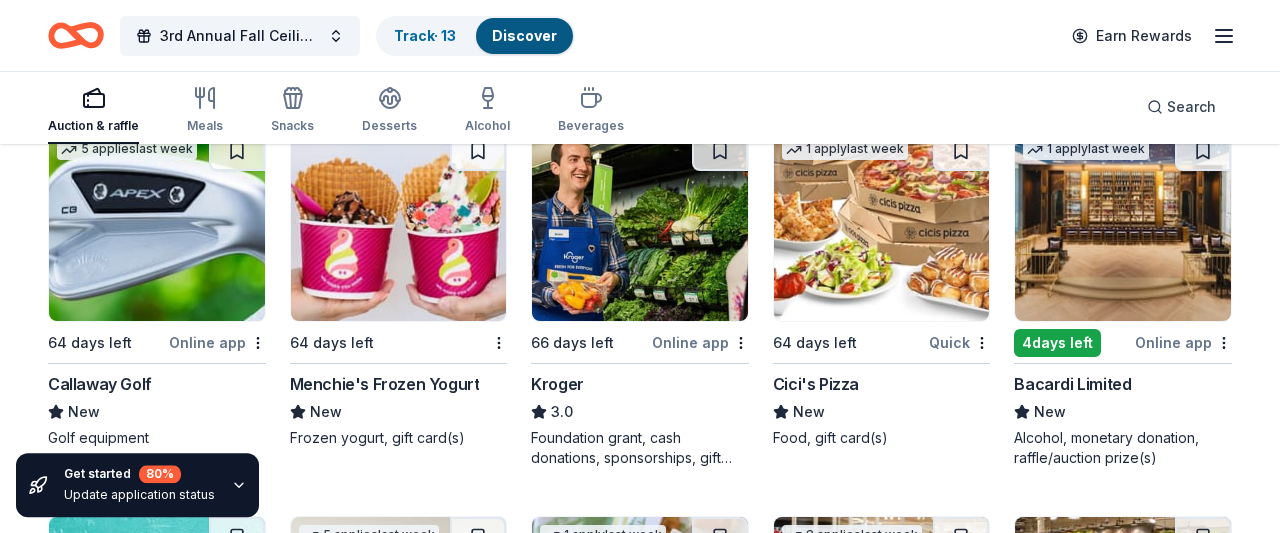 click on "Callaway Golf" at bounding box center [100, 384] 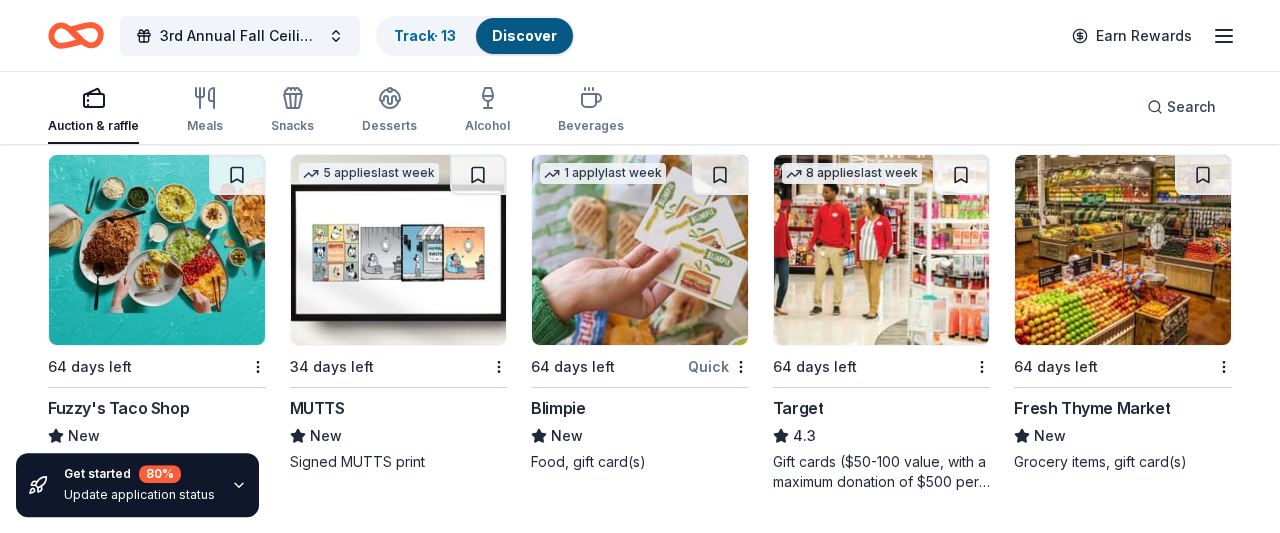scroll, scrollTop: 11719, scrollLeft: 0, axis: vertical 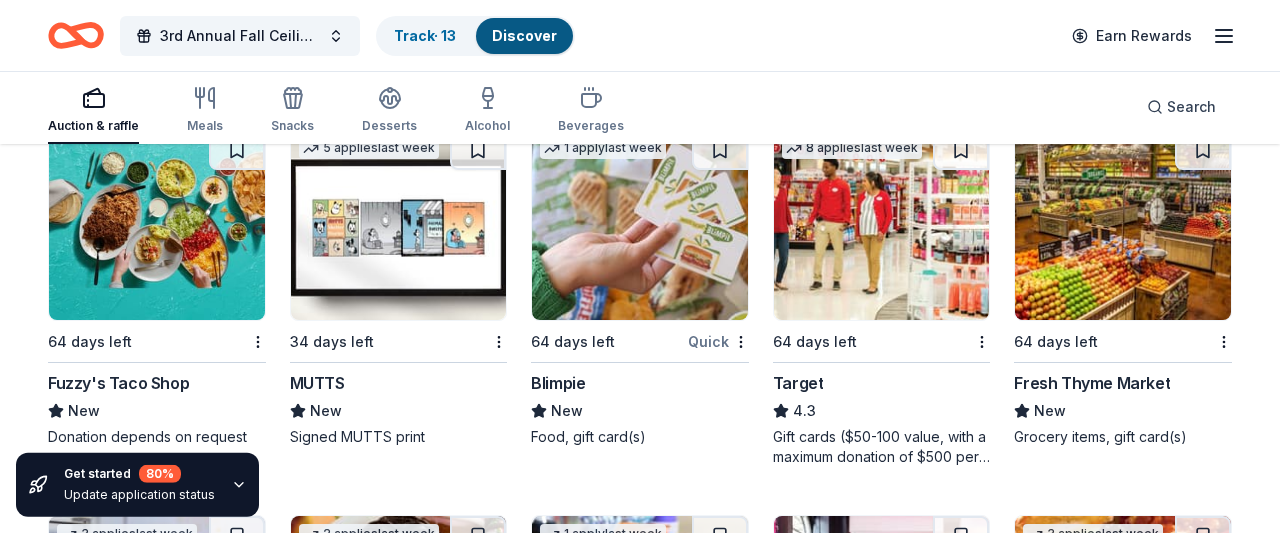 click on "Fresh Thyme Market" at bounding box center (1092, 383) 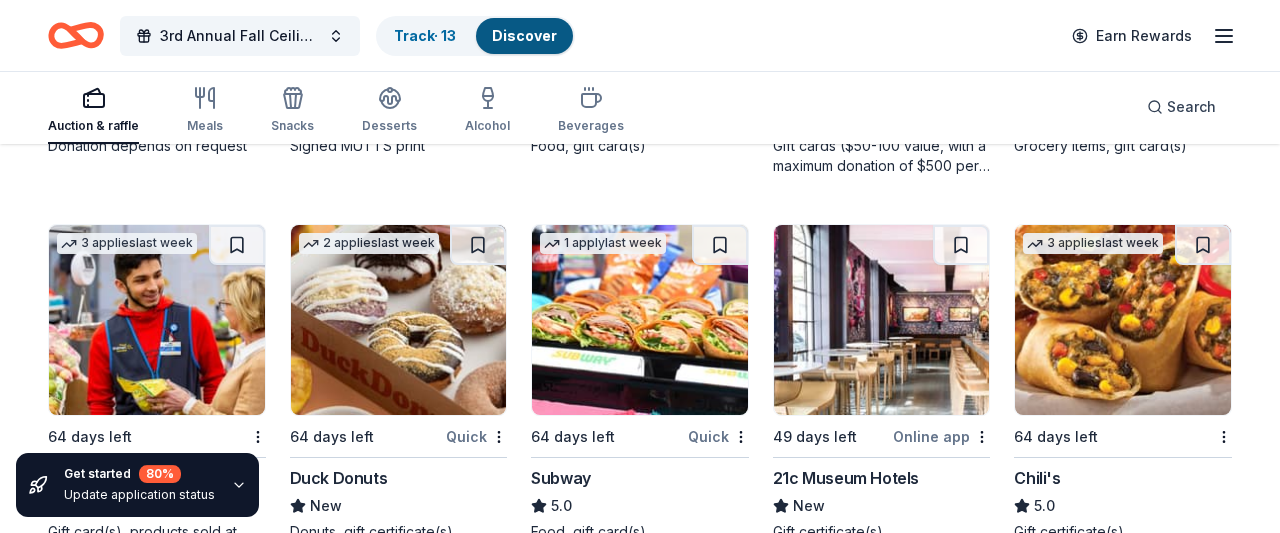 scroll, scrollTop: 12136, scrollLeft: 0, axis: vertical 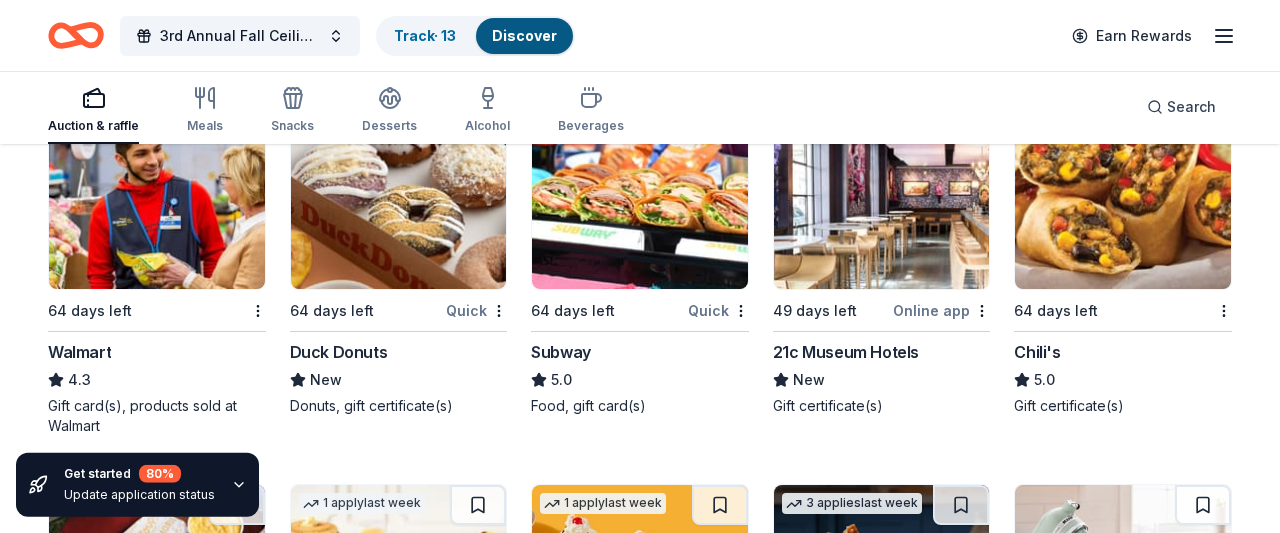 click on "Duck Donuts" at bounding box center [339, 352] 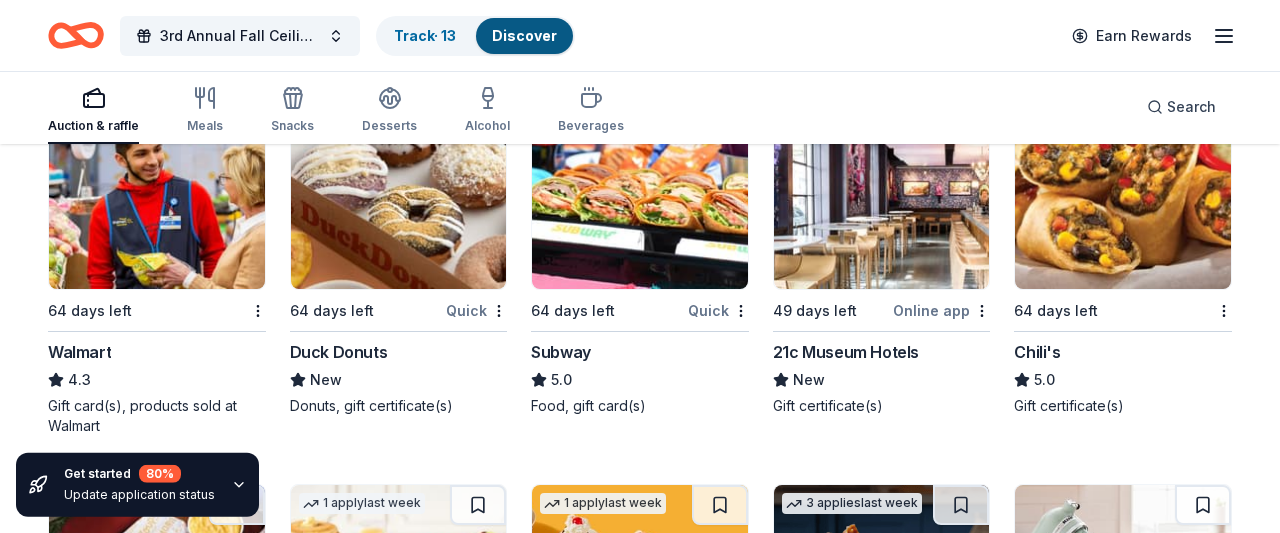 click on "21c Museum Hotels" at bounding box center (846, 352) 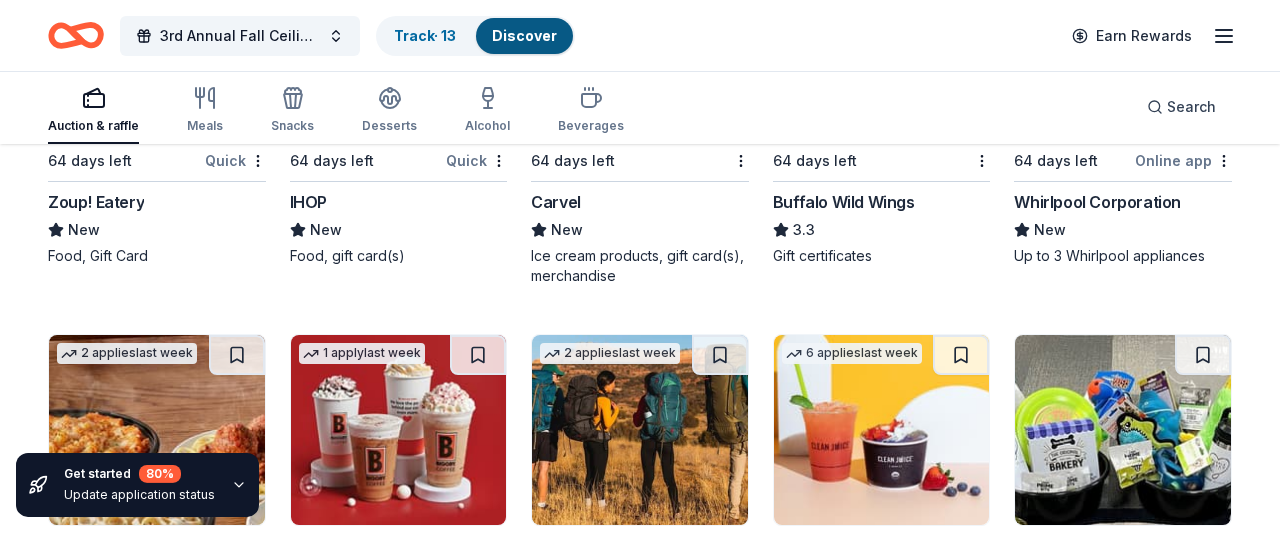 scroll, scrollTop: 12837, scrollLeft: 0, axis: vertical 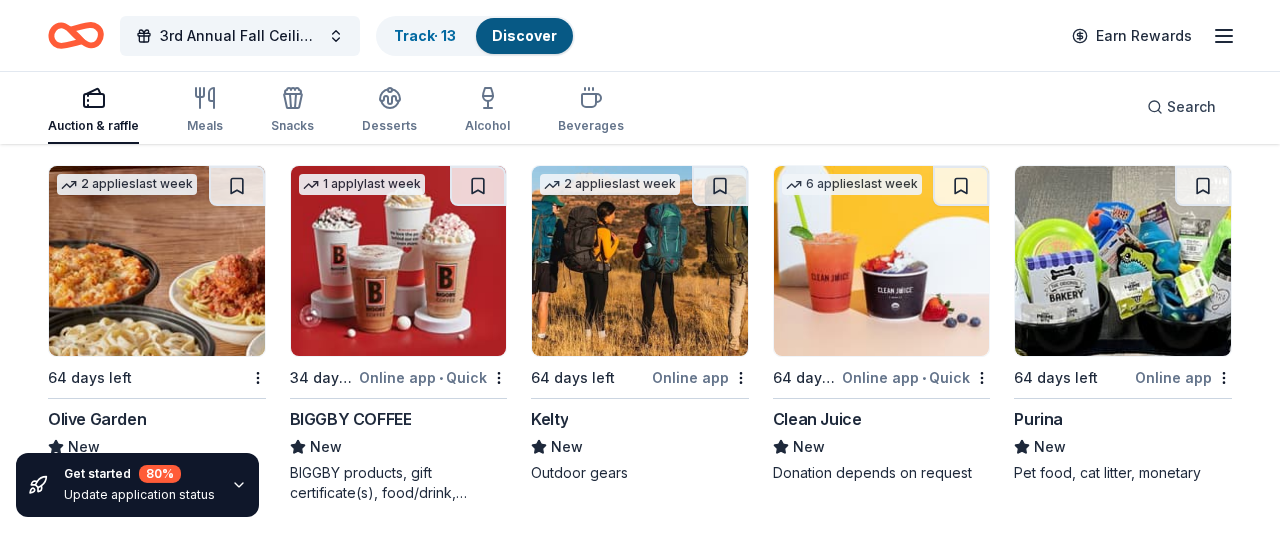 click on "BIGGBY COFFEE" at bounding box center [351, 419] 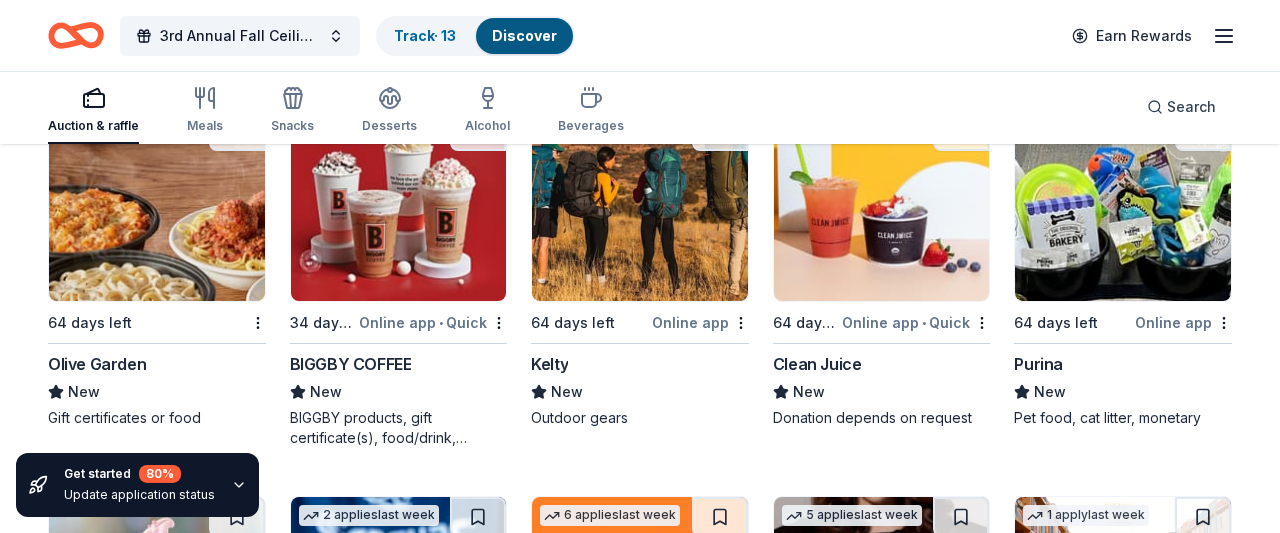scroll, scrollTop: 12922, scrollLeft: 0, axis: vertical 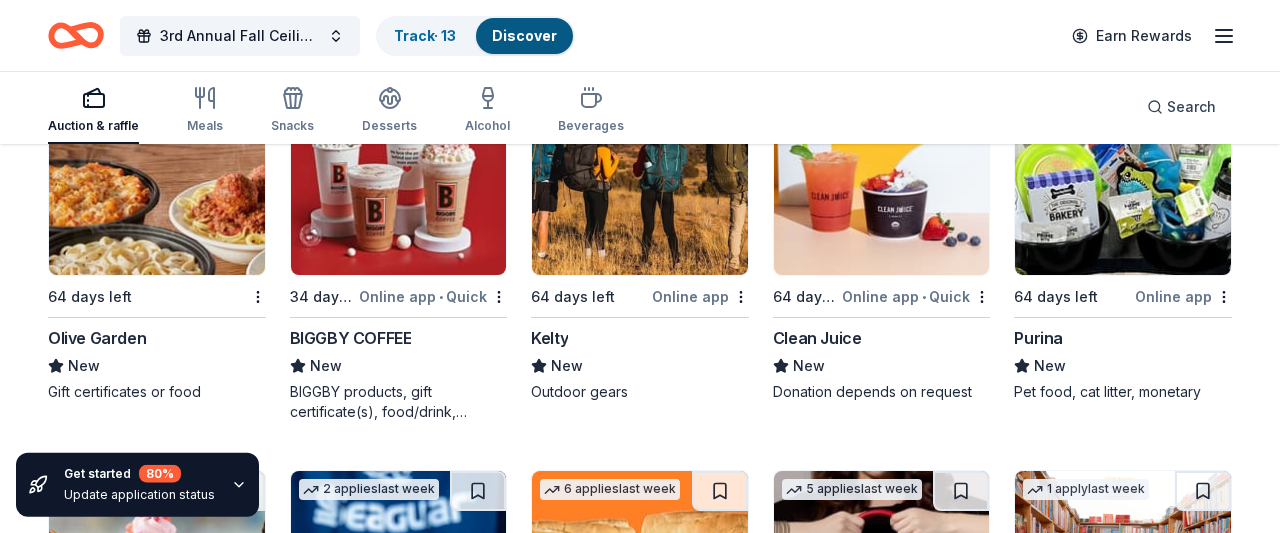 click on "Olive Garden" at bounding box center [97, 338] 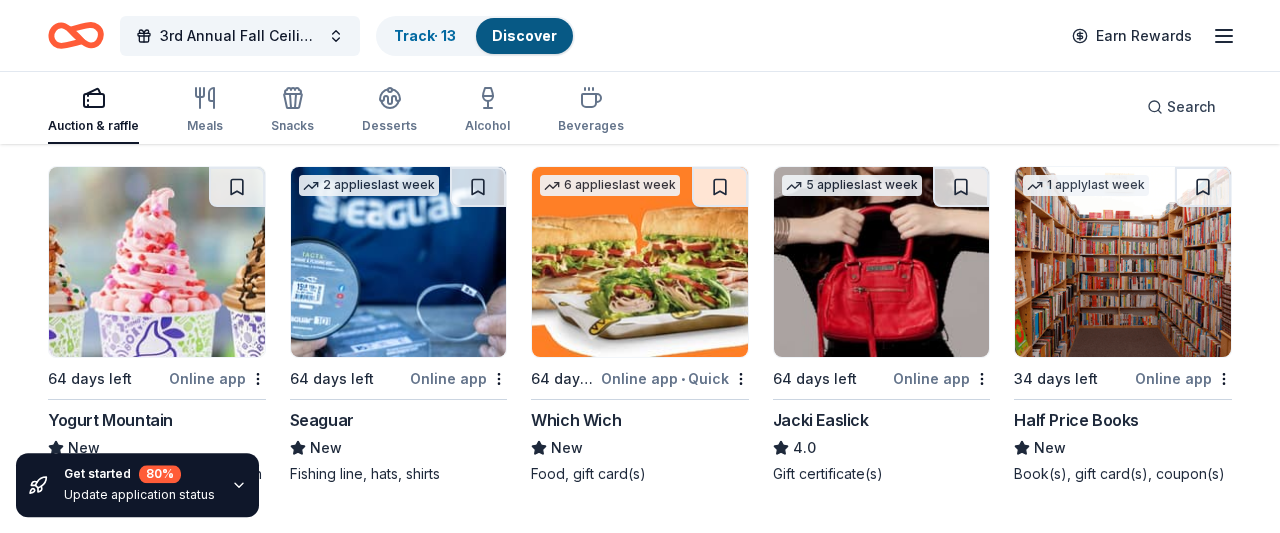 scroll, scrollTop: 13224, scrollLeft: 0, axis: vertical 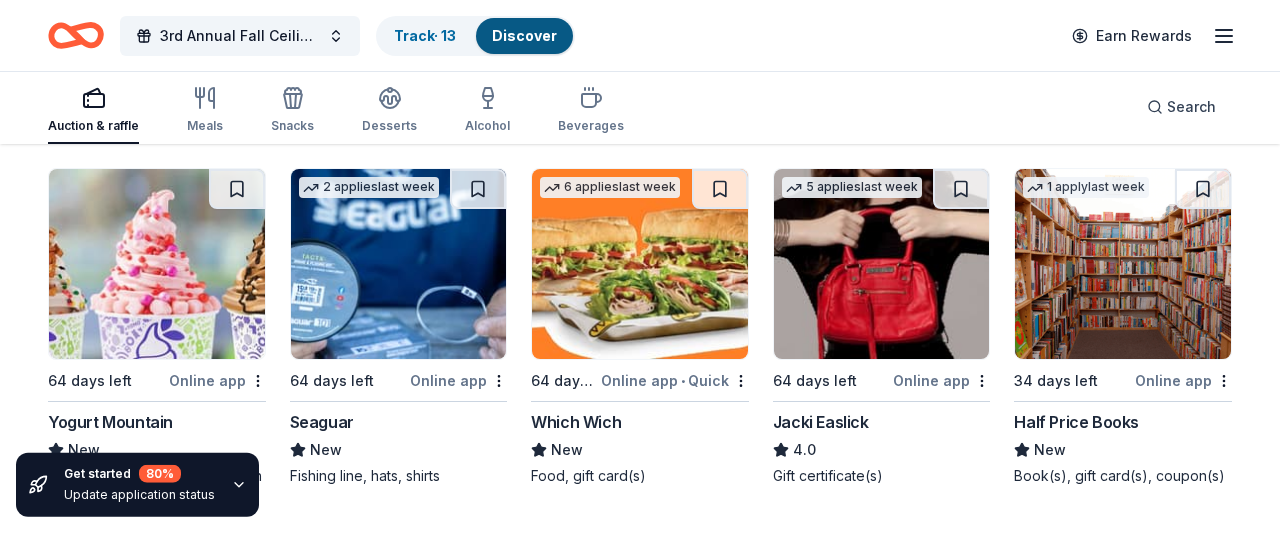 click on "Which Wich" at bounding box center (576, 422) 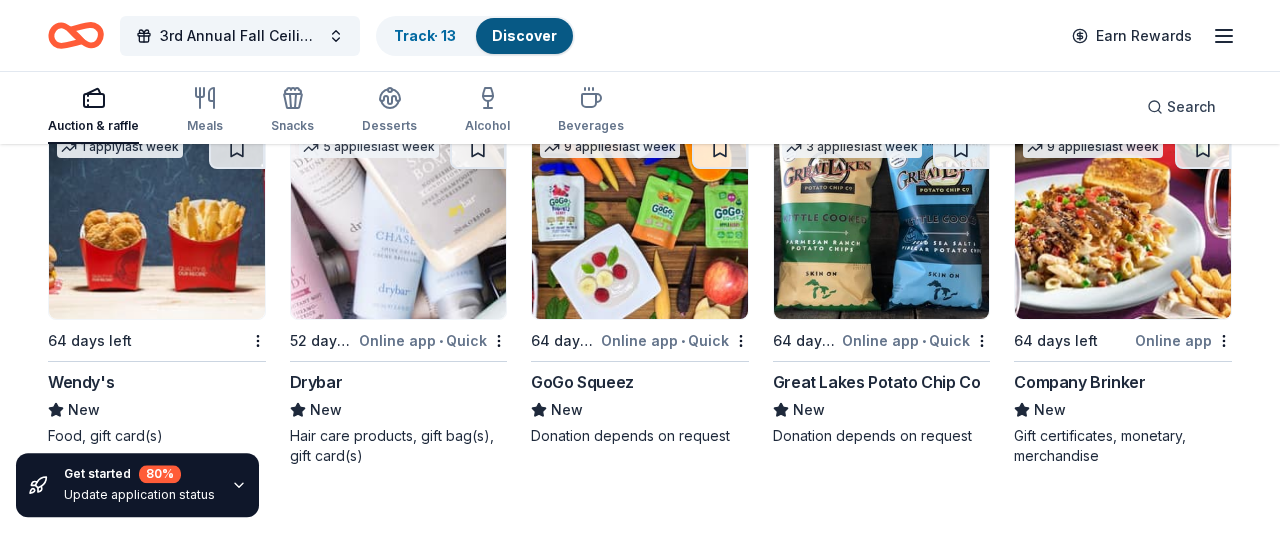 scroll, scrollTop: 13652, scrollLeft: 0, axis: vertical 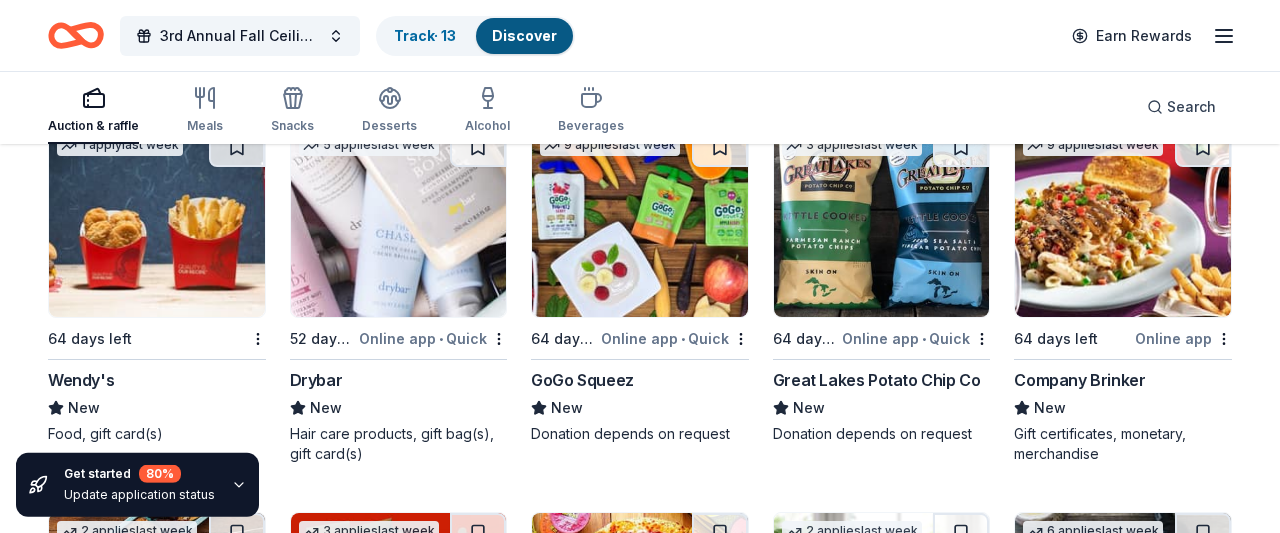 click on "Drybar" at bounding box center (316, 380) 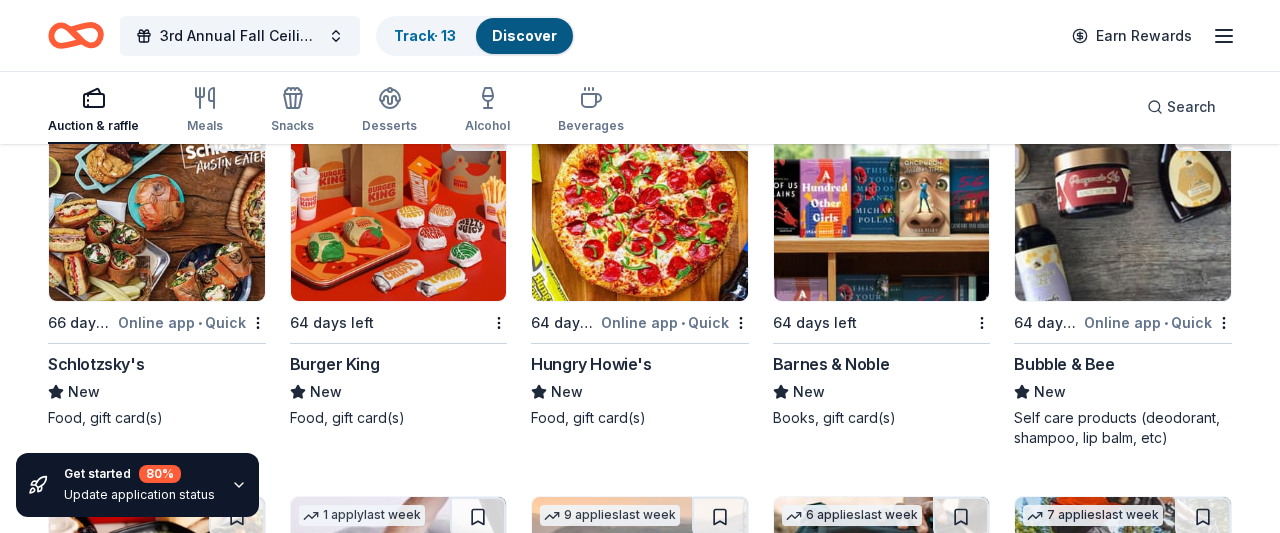 scroll, scrollTop: 14056, scrollLeft: 0, axis: vertical 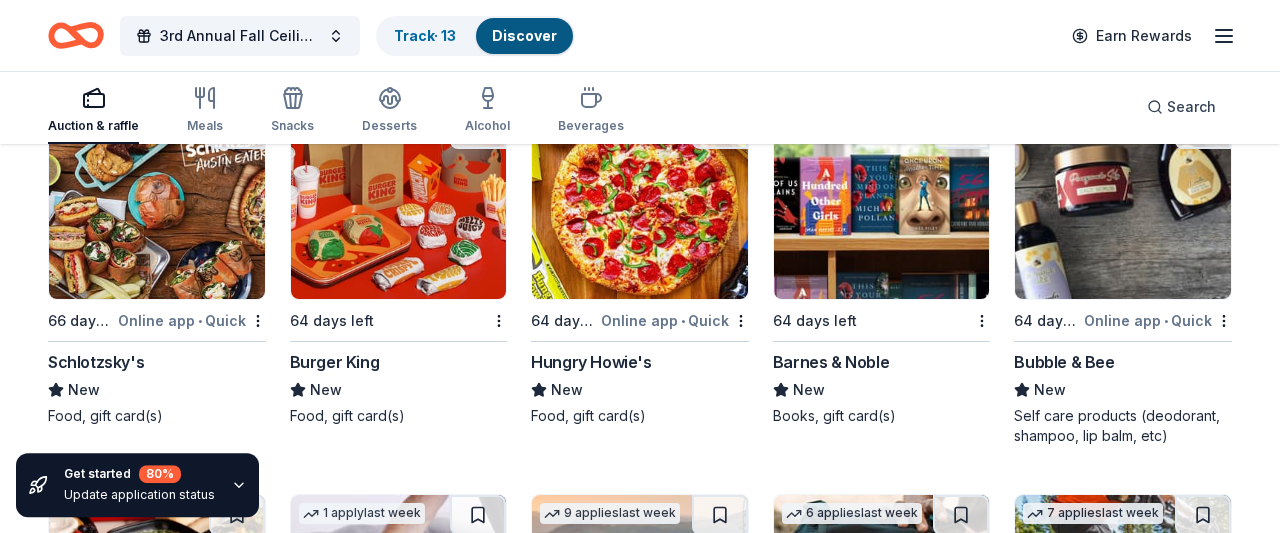 click on "Barnes & Noble" at bounding box center [831, 362] 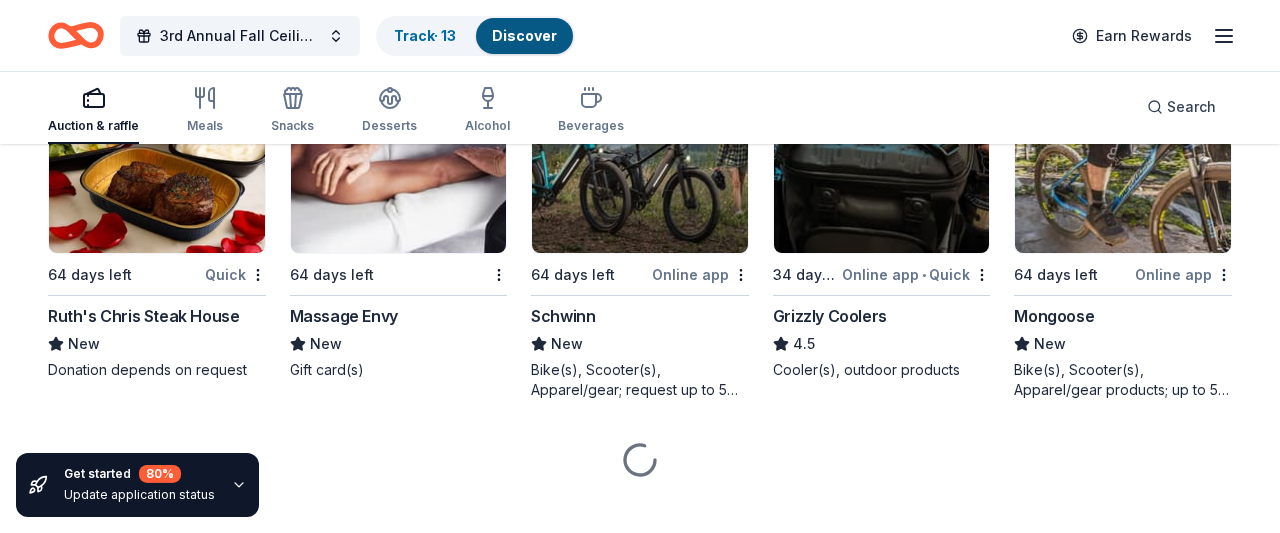 scroll, scrollTop: 14487, scrollLeft: 0, axis: vertical 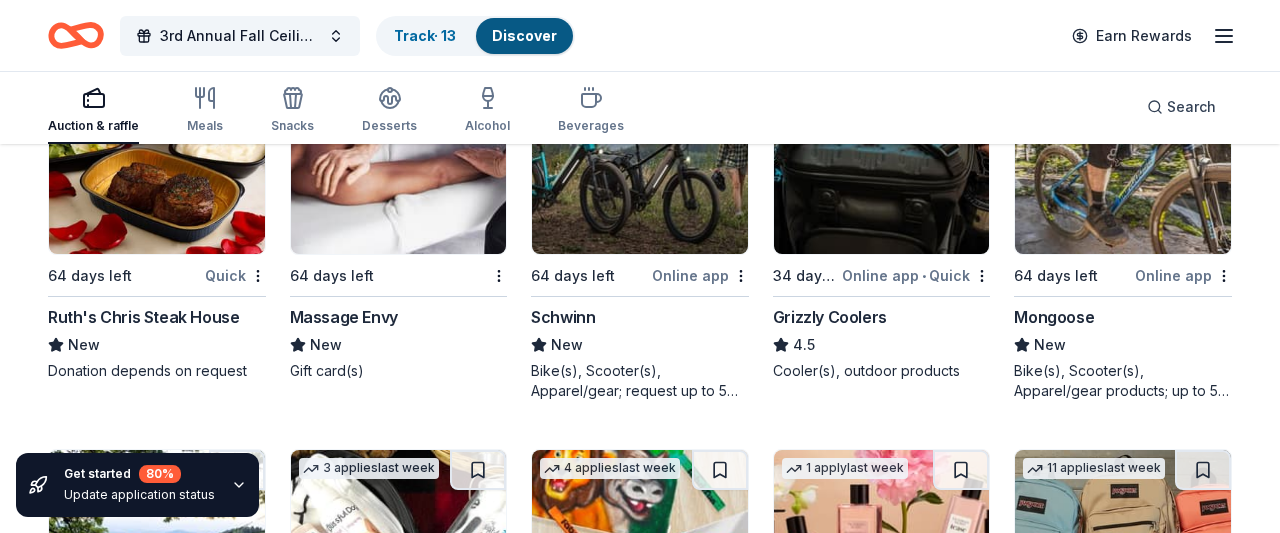 click on "Massage Envy" at bounding box center [344, 317] 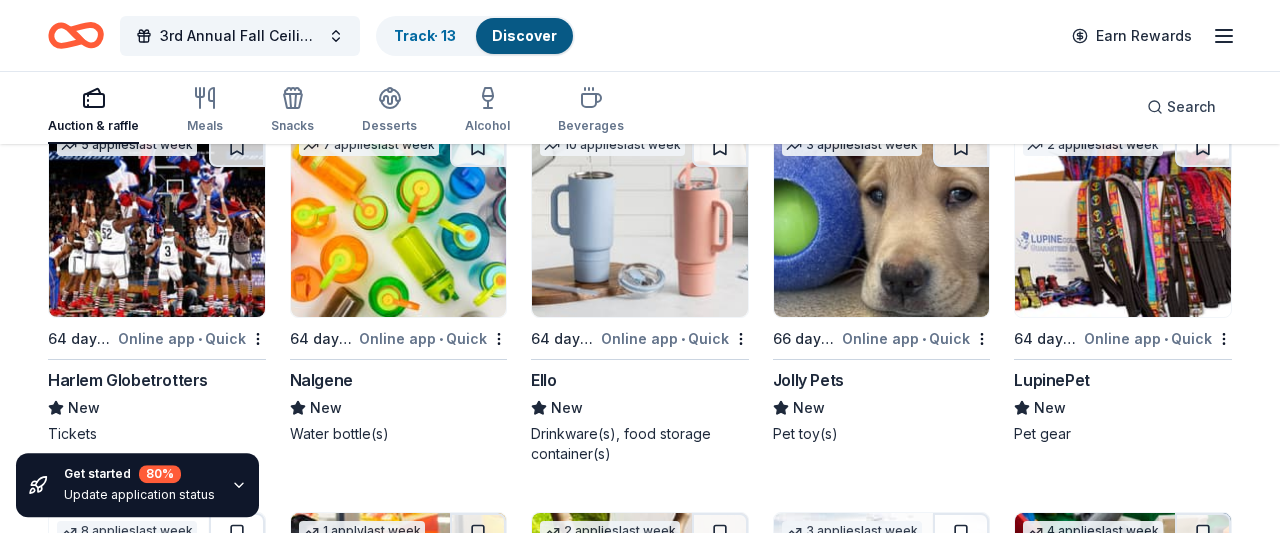 scroll, scrollTop: 17106, scrollLeft: 0, axis: vertical 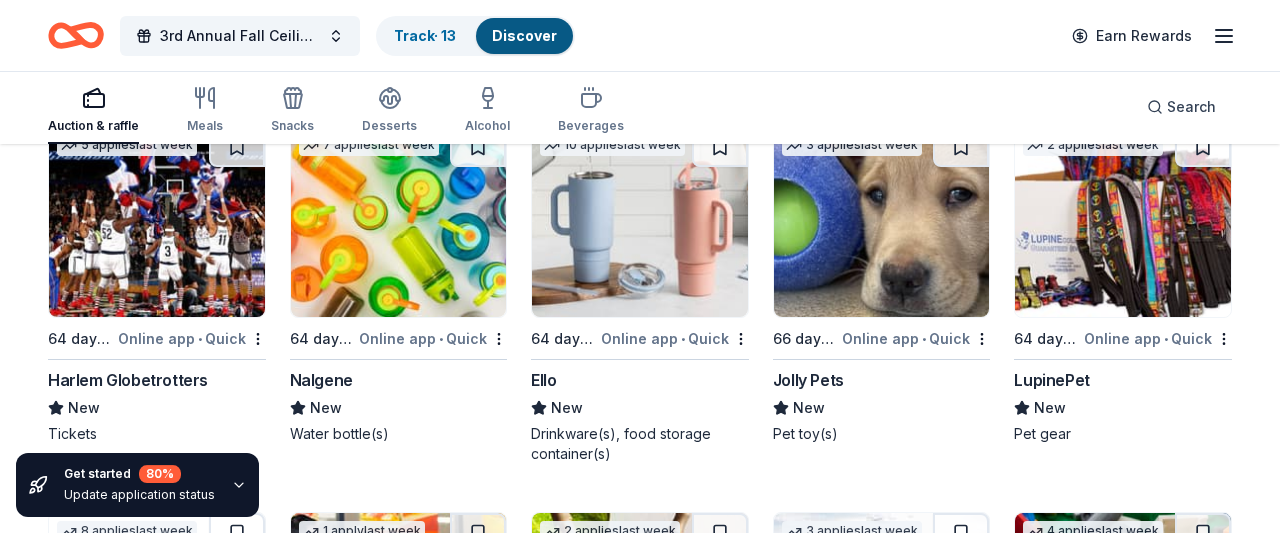 click on "Harlem Globetrotters" at bounding box center (128, 380) 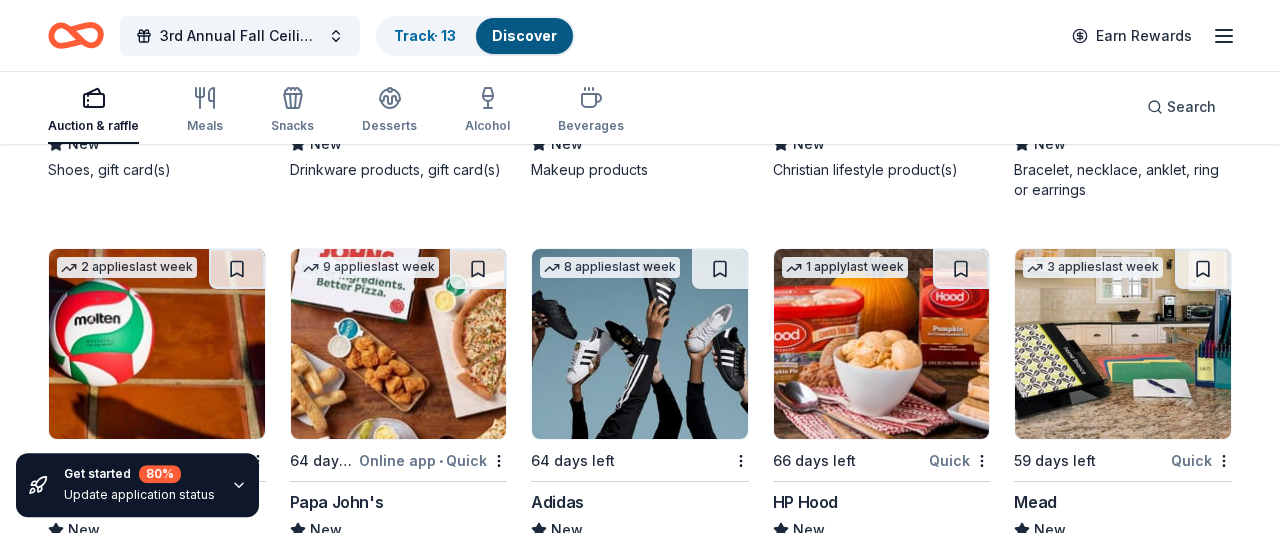 scroll, scrollTop: 18949, scrollLeft: 0, axis: vertical 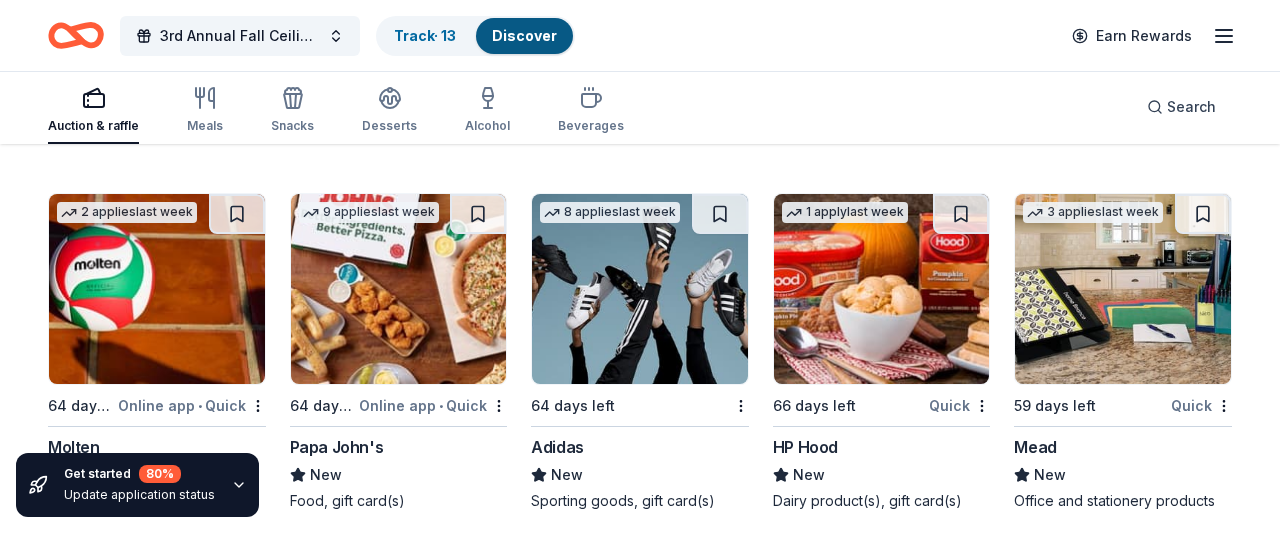 click on "9   applies  last week 64 days left Online app • Quick Papa John's New Food, gift card(s)" at bounding box center [399, 352] 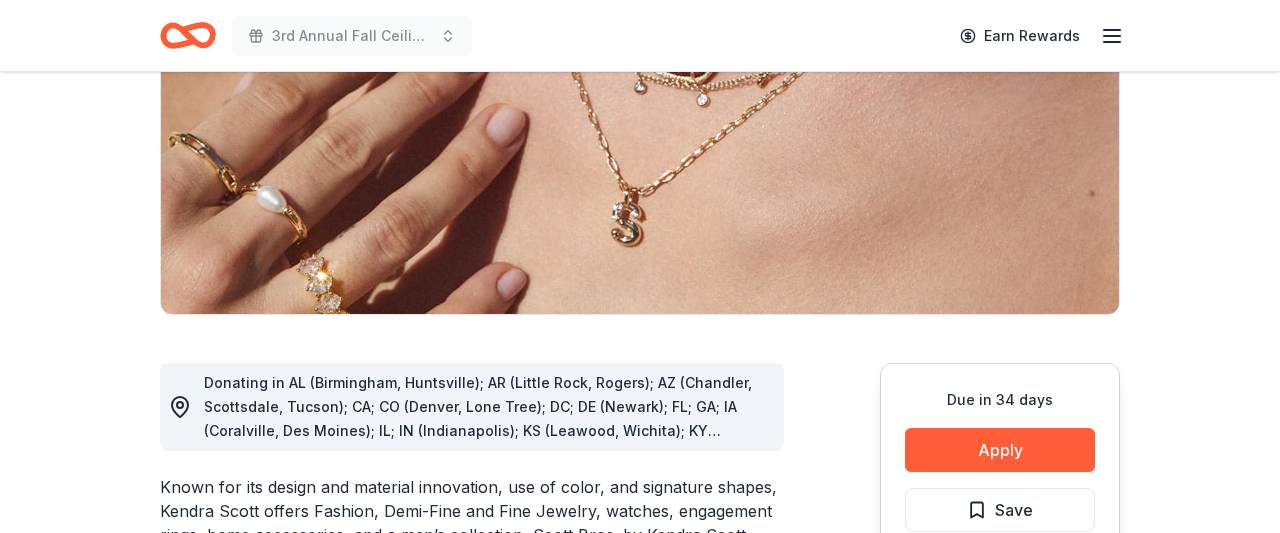 scroll, scrollTop: 294, scrollLeft: 0, axis: vertical 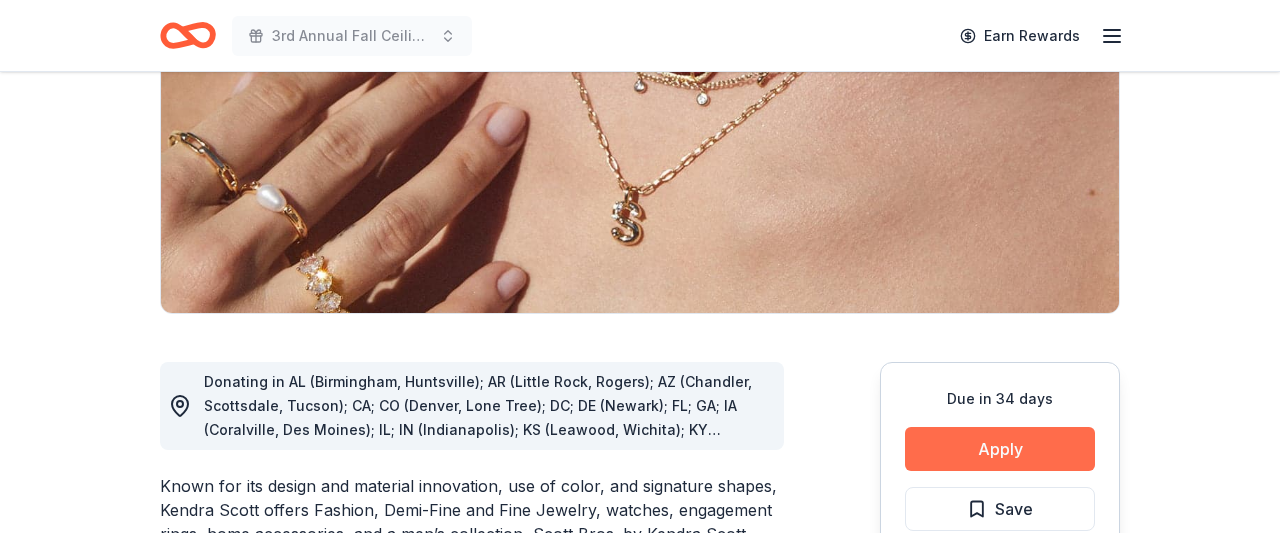 click on "Apply" at bounding box center [1000, 449] 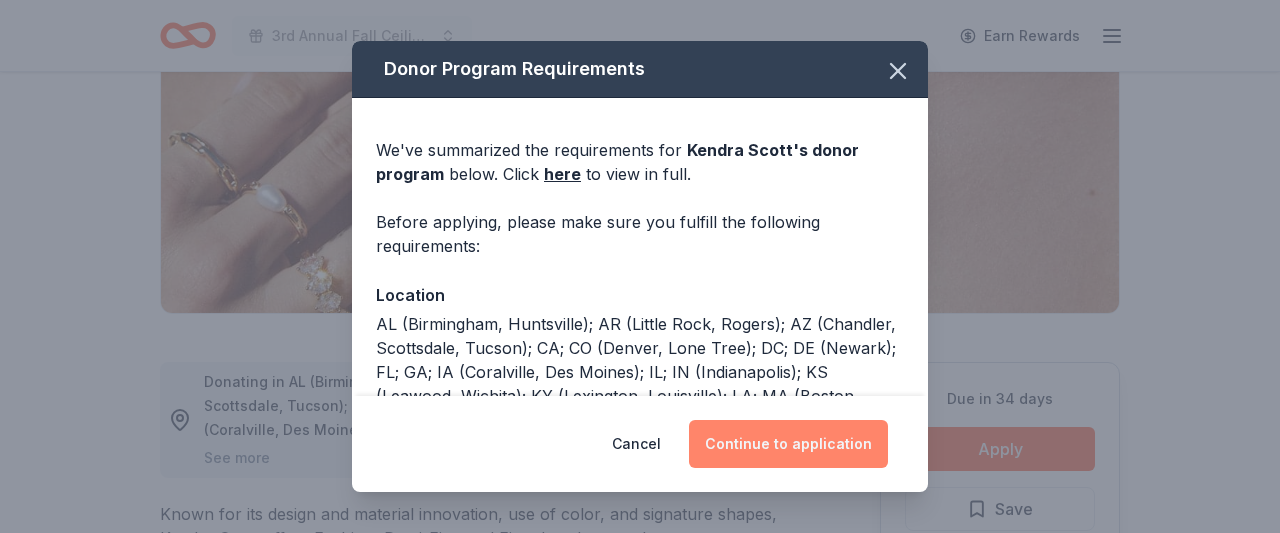 click on "Continue to application" at bounding box center [788, 444] 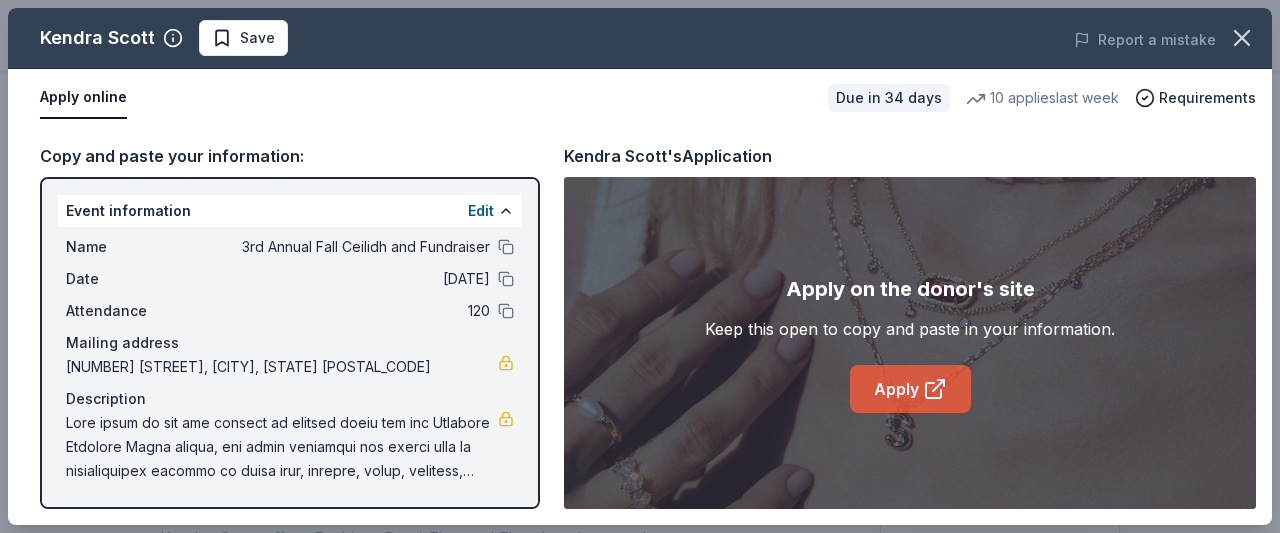 click on "Apply" at bounding box center (910, 389) 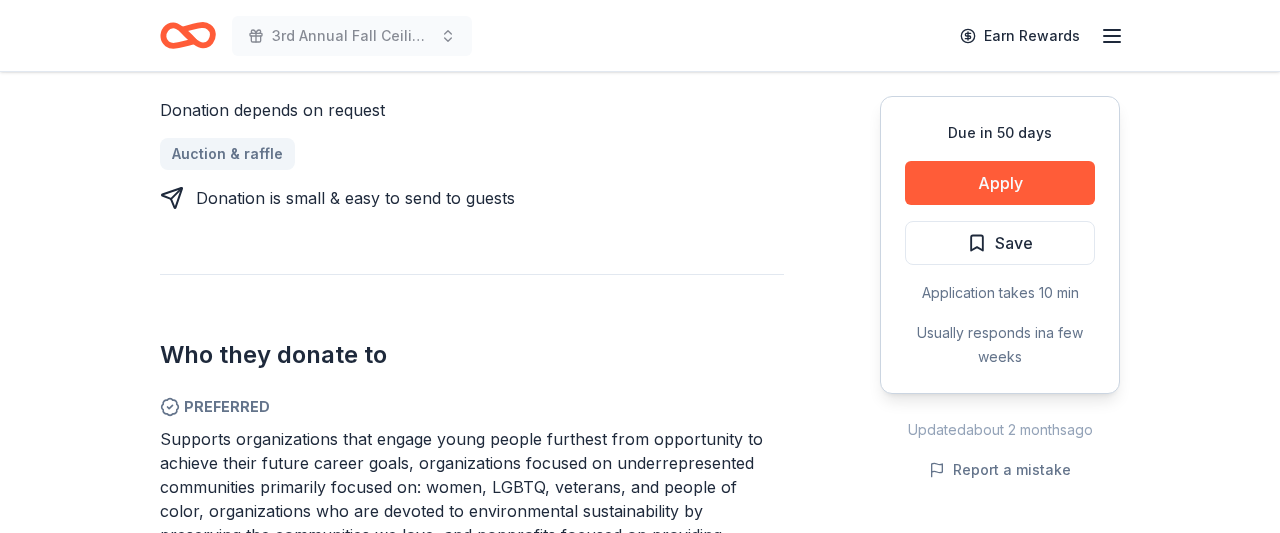 scroll, scrollTop: 1065, scrollLeft: 0, axis: vertical 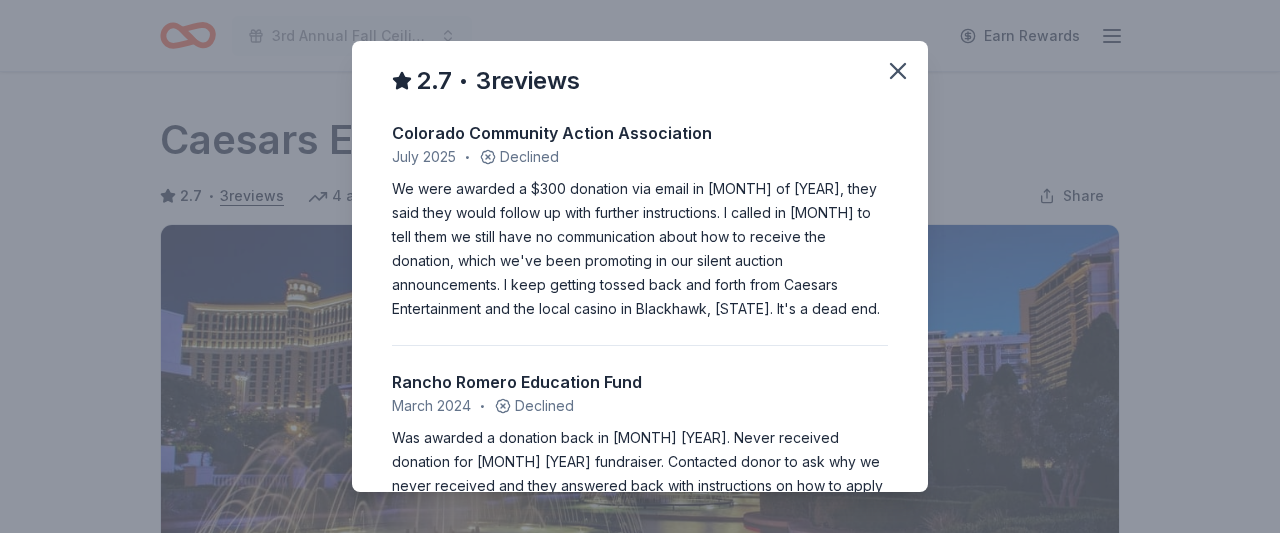 click on "[MONTH] [YEAR] • Declined We were awarded a $300 donation via email in [MONTH] of [YEAR], they said they would follow up with further instructions. I called in [MONTH] to tell them we still have no communication about how to receive the donation, which we've been promoting in our silent auction announcements. I keep getting tossed back and forth from Caesars Entertainment and the local casino in Blackhawk, [STATE]. It's a dead end. Rancho Romero Education Fund [MONTH] [YEAR] • Declined https://canineguardians.org/annual-golf-tournament [MONTH] [YEAR] • Approved Easy and fast! Gave us a 2 night stay at the newly remodeled Harvey's in South lake Tahoe! Every year they have been very generous to us!" at bounding box center (640, 266) 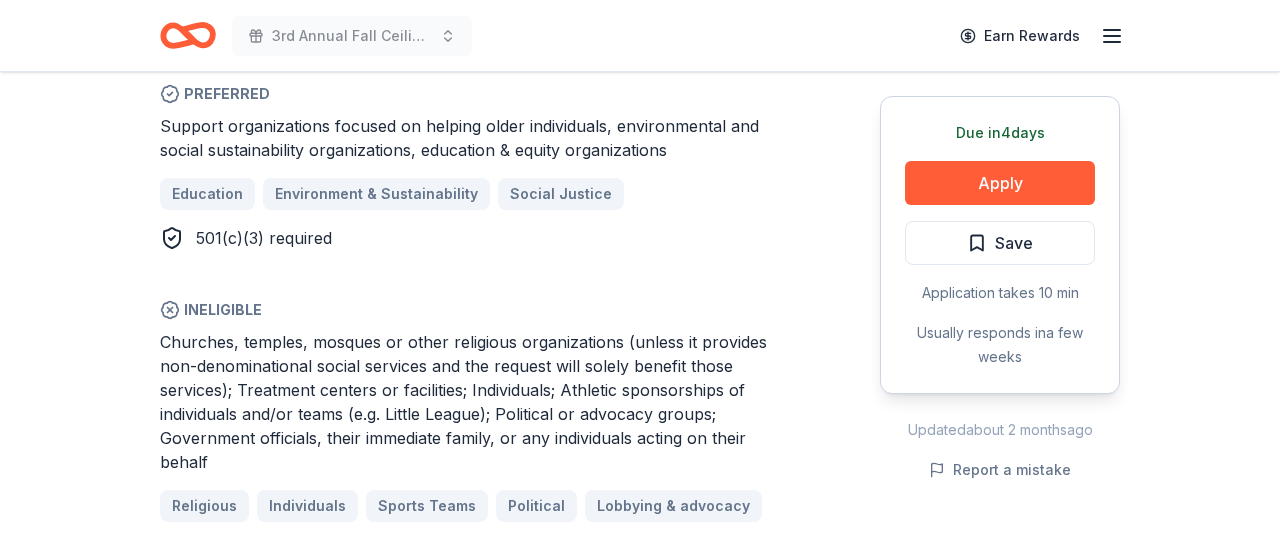 scroll, scrollTop: 1215, scrollLeft: 0, axis: vertical 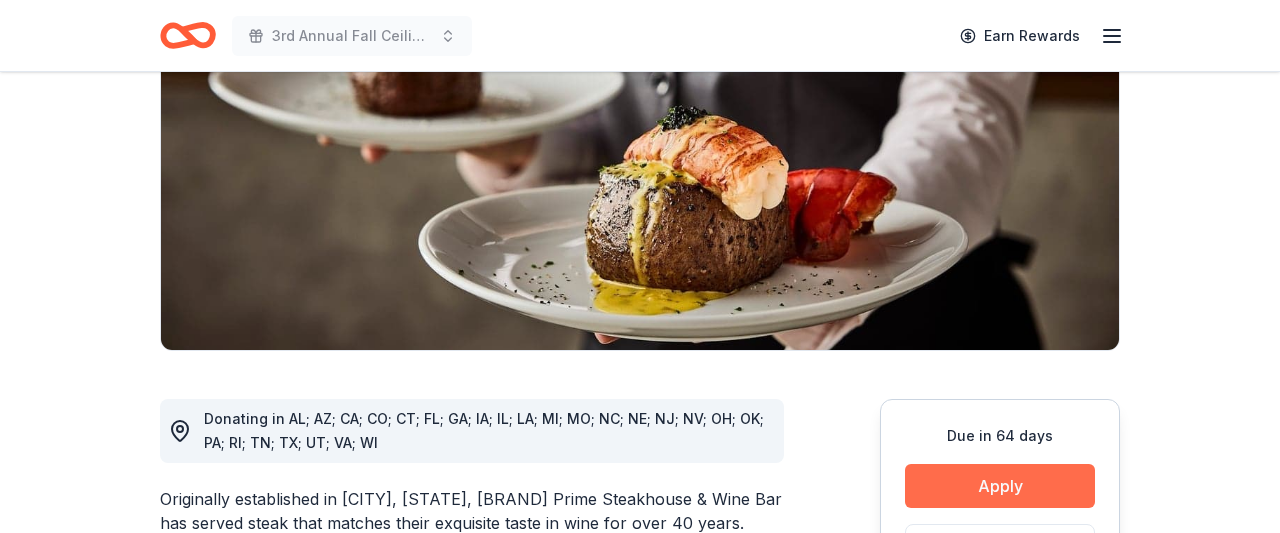 click on "Apply" at bounding box center [1000, 486] 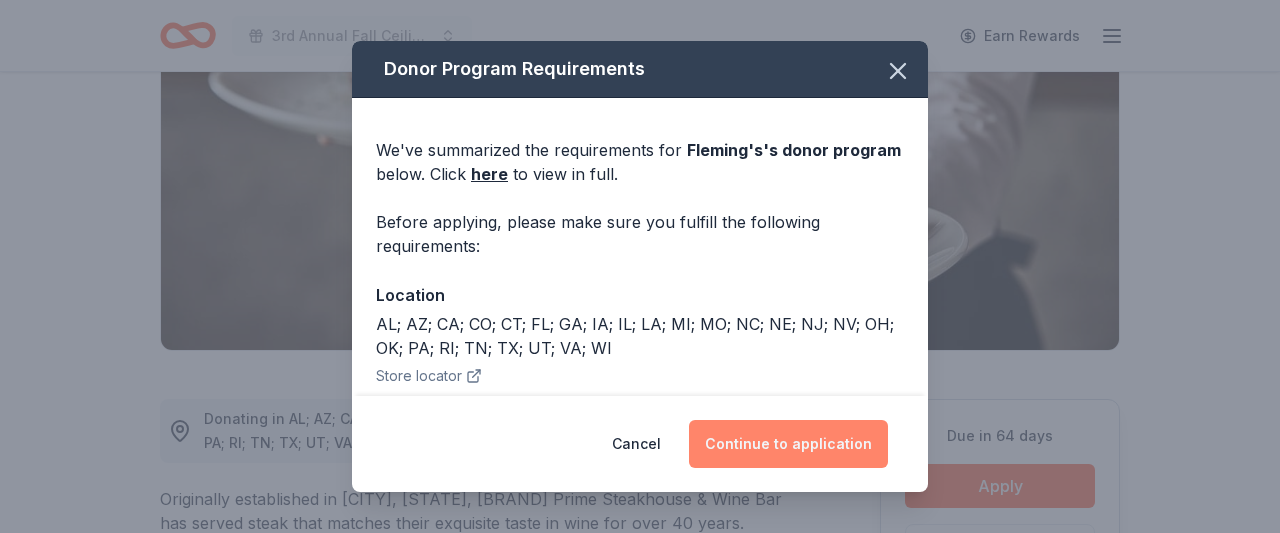 click on "Continue to application" at bounding box center (788, 444) 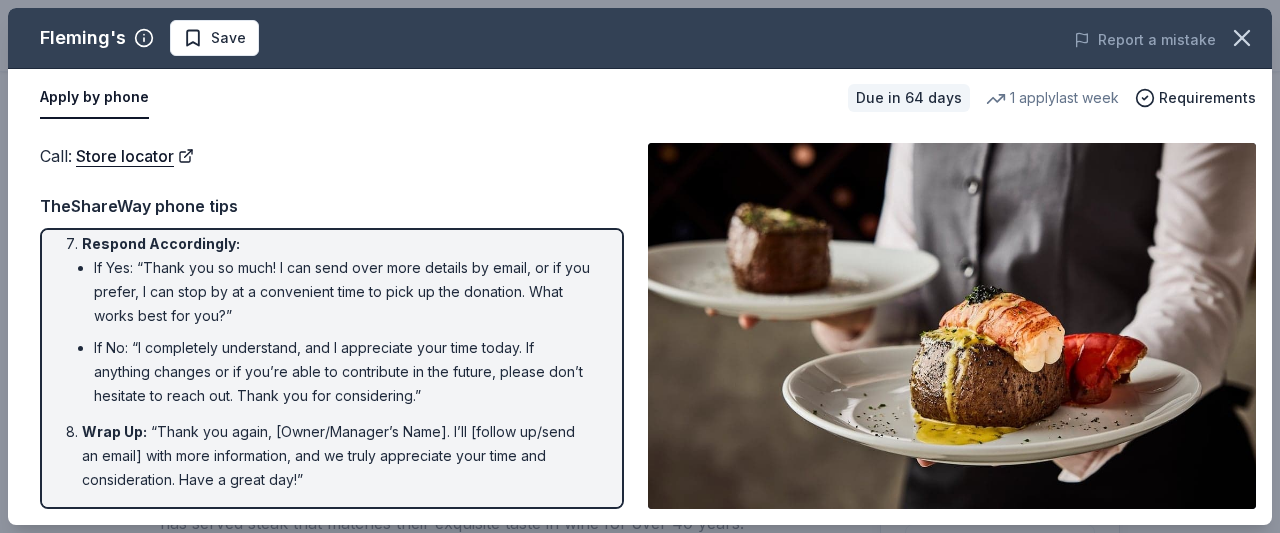 scroll, scrollTop: 0, scrollLeft: 0, axis: both 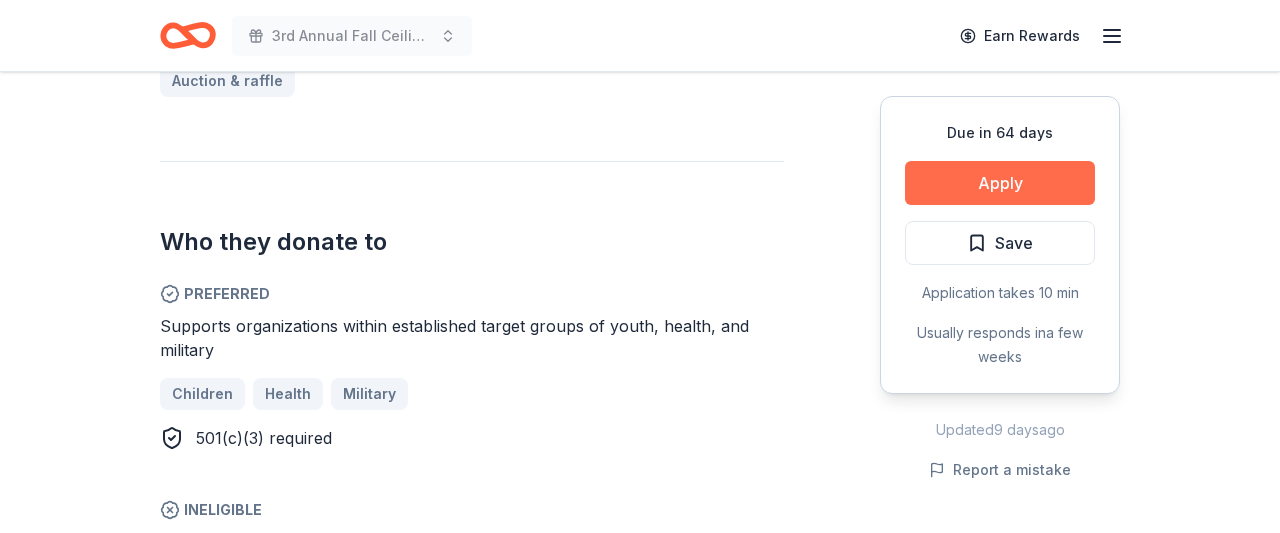 click on "Apply" at bounding box center (1000, 183) 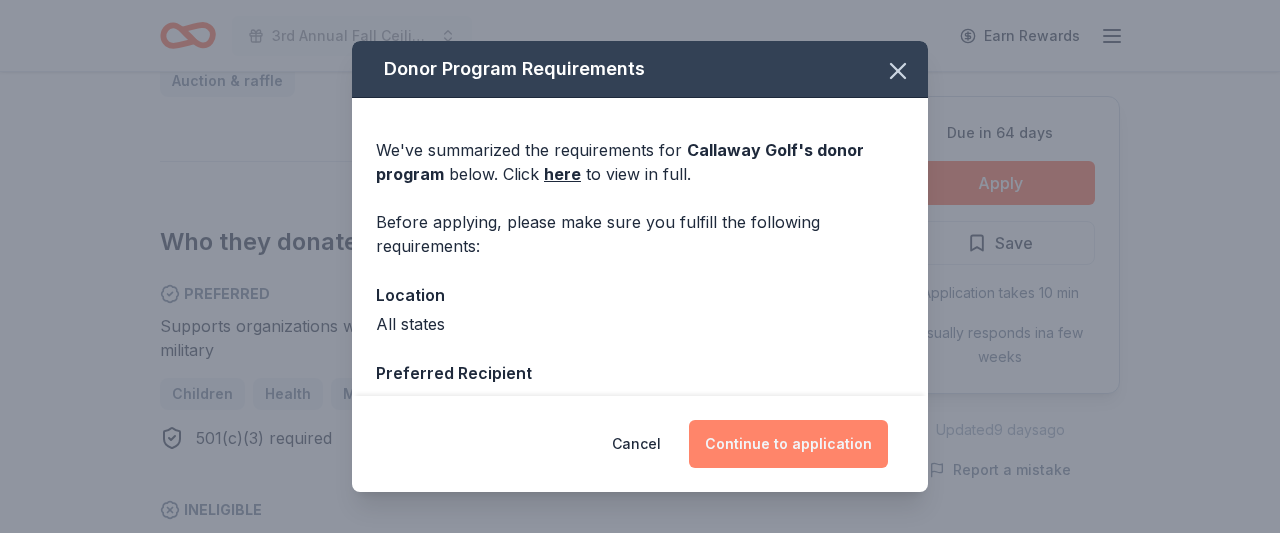 click on "Continue to application" at bounding box center (788, 444) 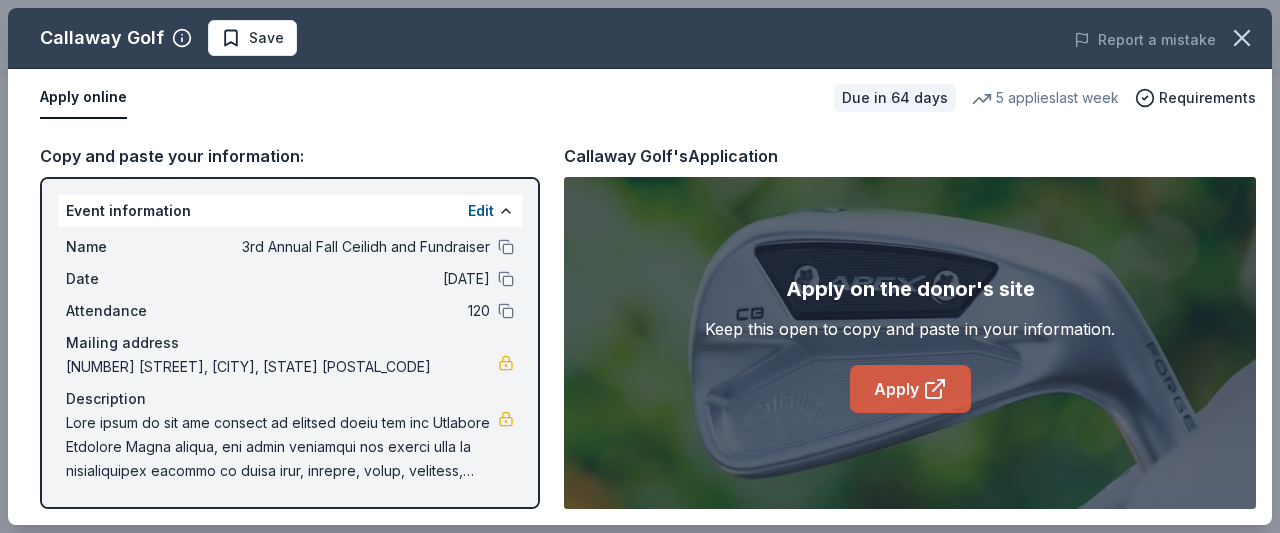 click 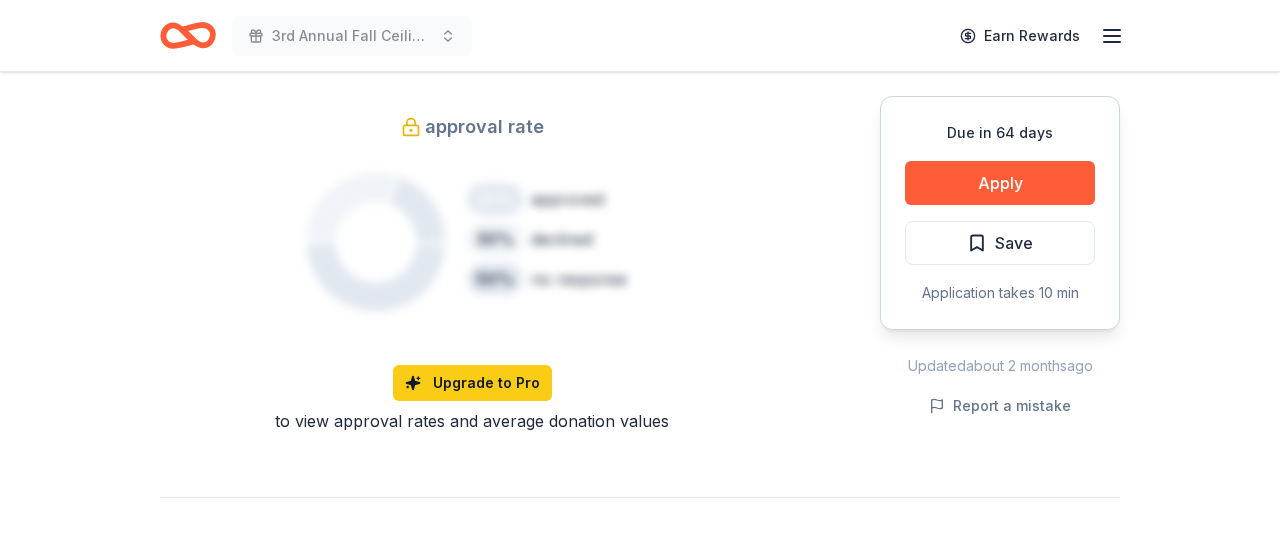 scroll, scrollTop: 1365, scrollLeft: 0, axis: vertical 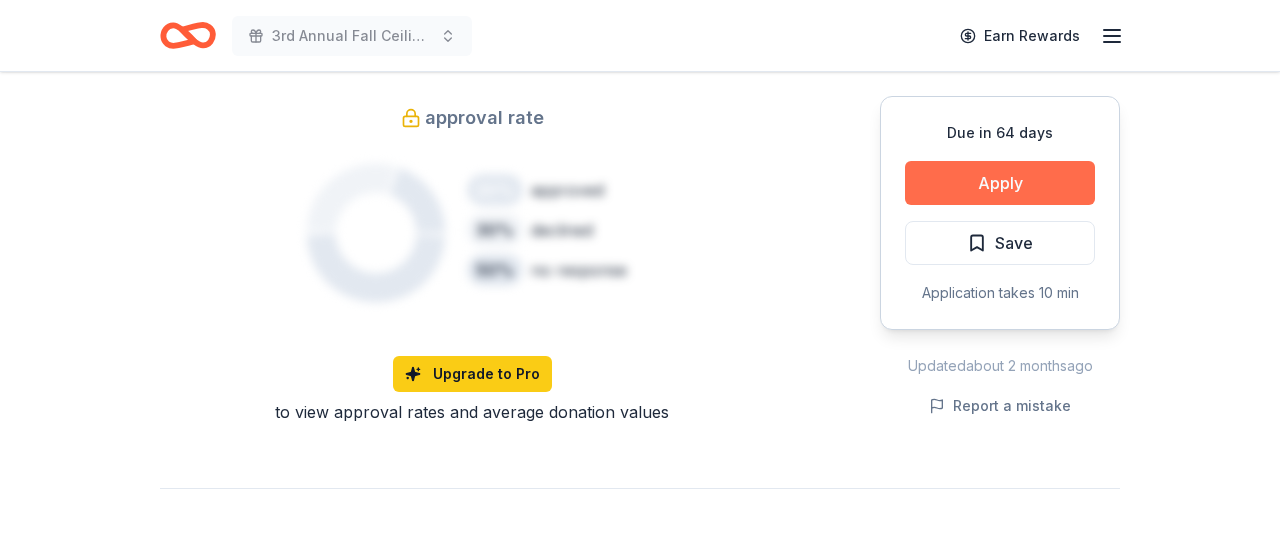 click on "Apply" at bounding box center (1000, 183) 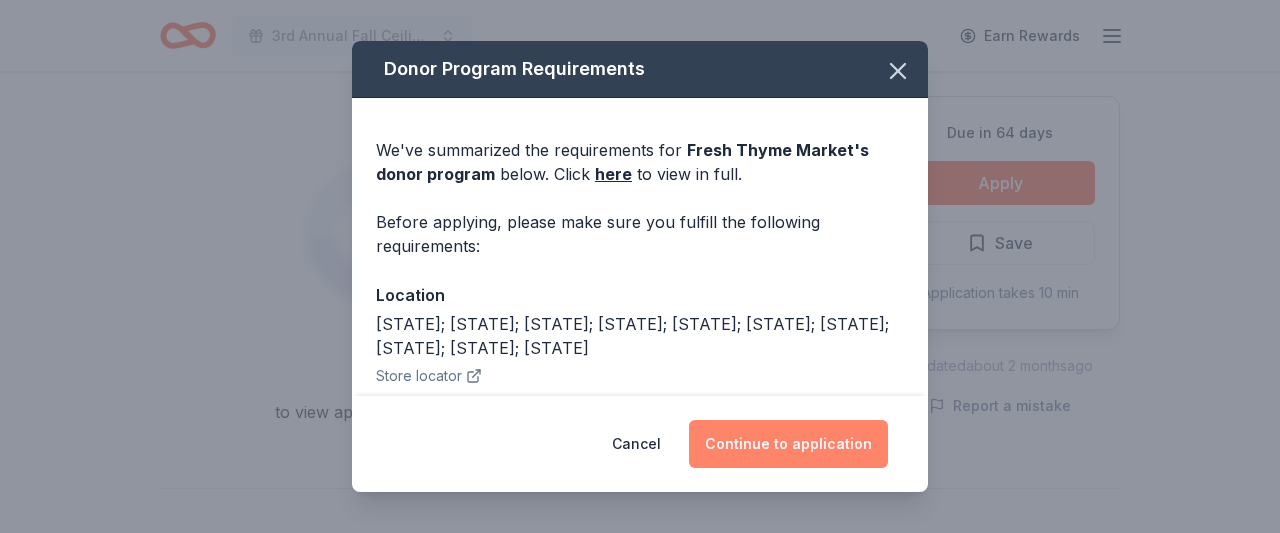 click on "Continue to application" at bounding box center [788, 444] 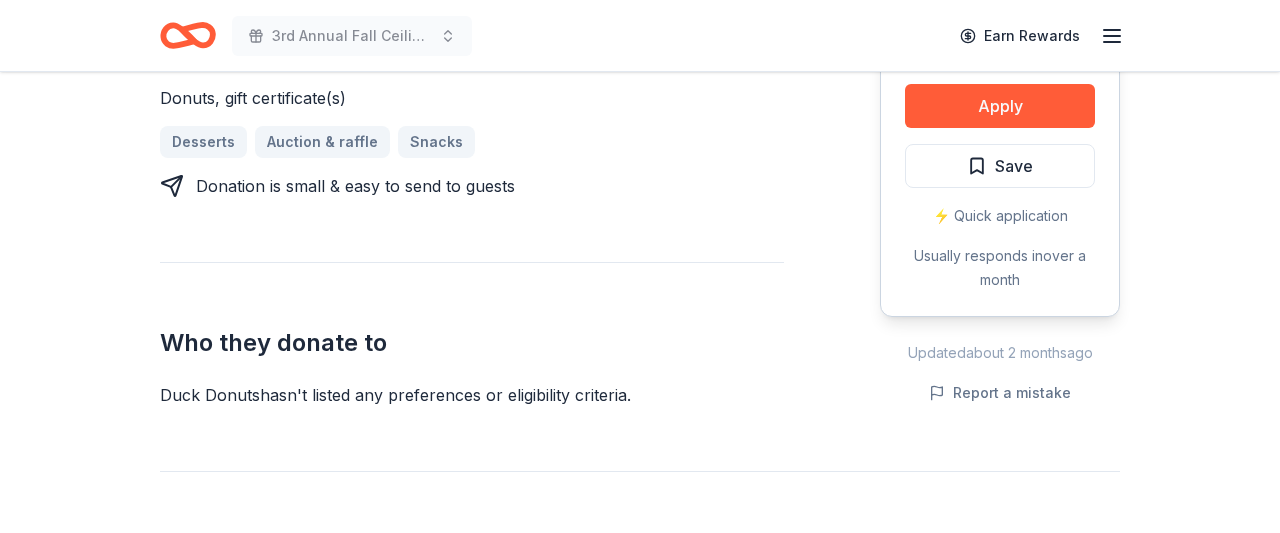 scroll, scrollTop: 940, scrollLeft: 0, axis: vertical 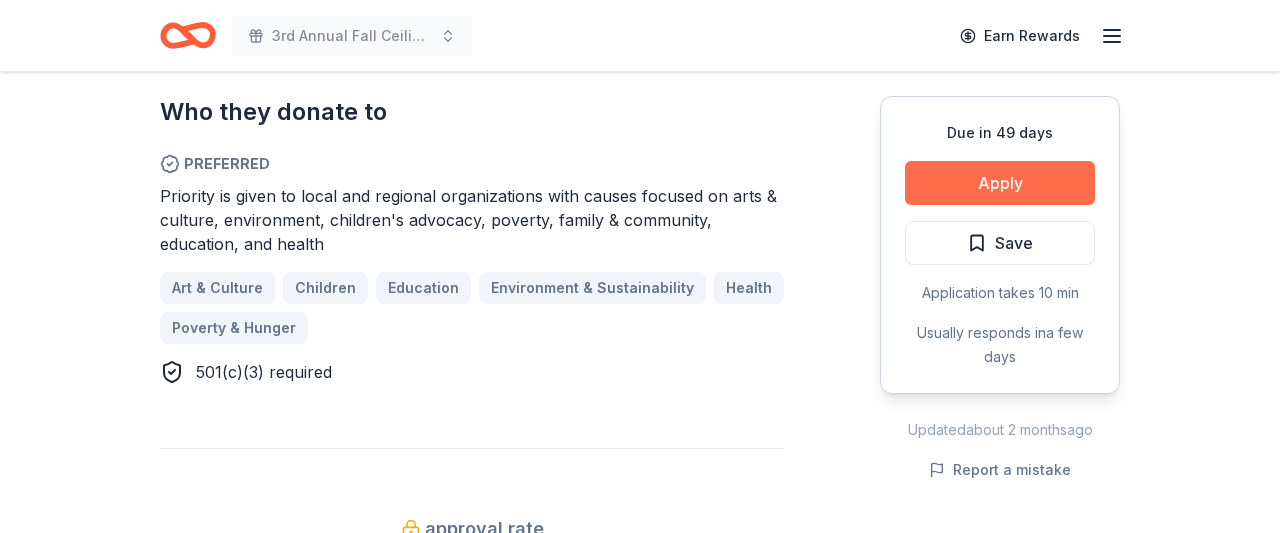 click on "Apply" at bounding box center (1000, 183) 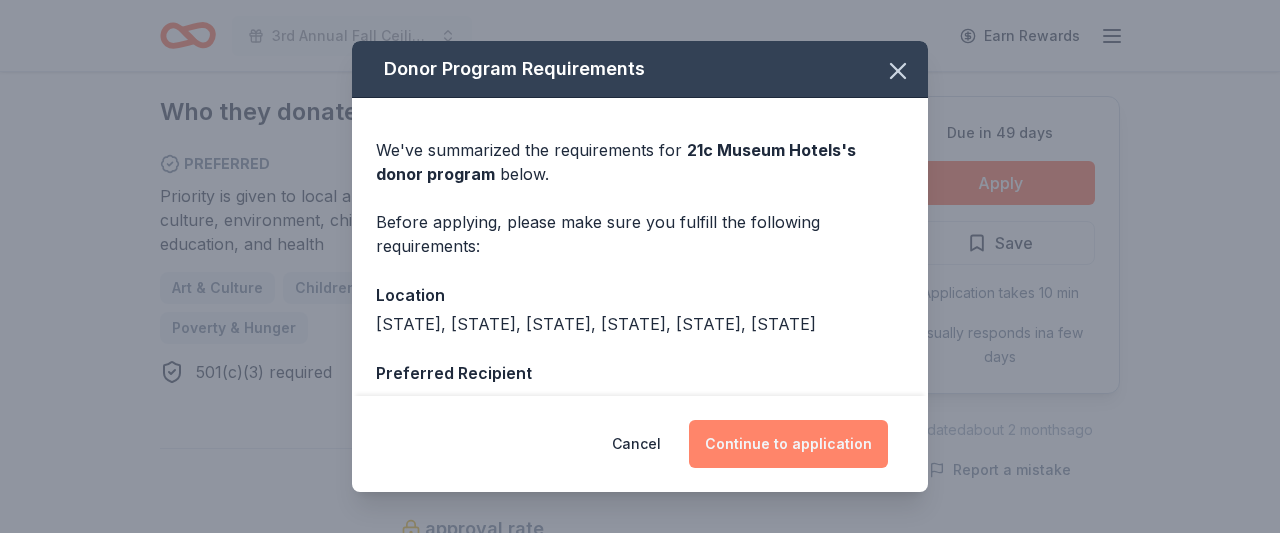 click on "Continue to application" at bounding box center [788, 444] 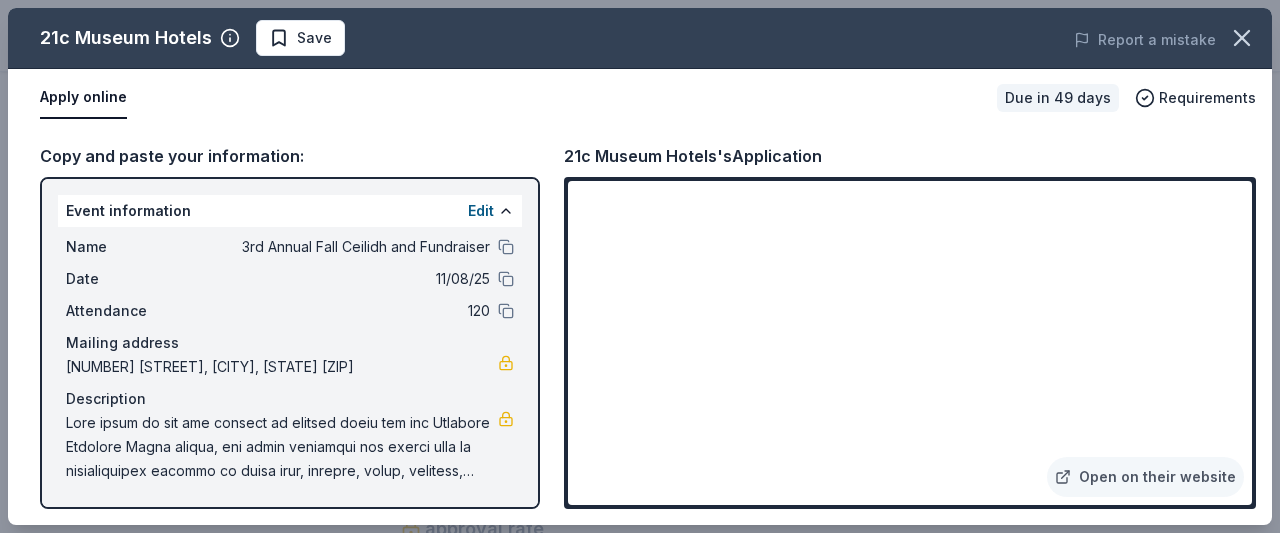 drag, startPoint x: 731, startPoint y: 155, endPoint x: 583, endPoint y: 156, distance: 148.00337 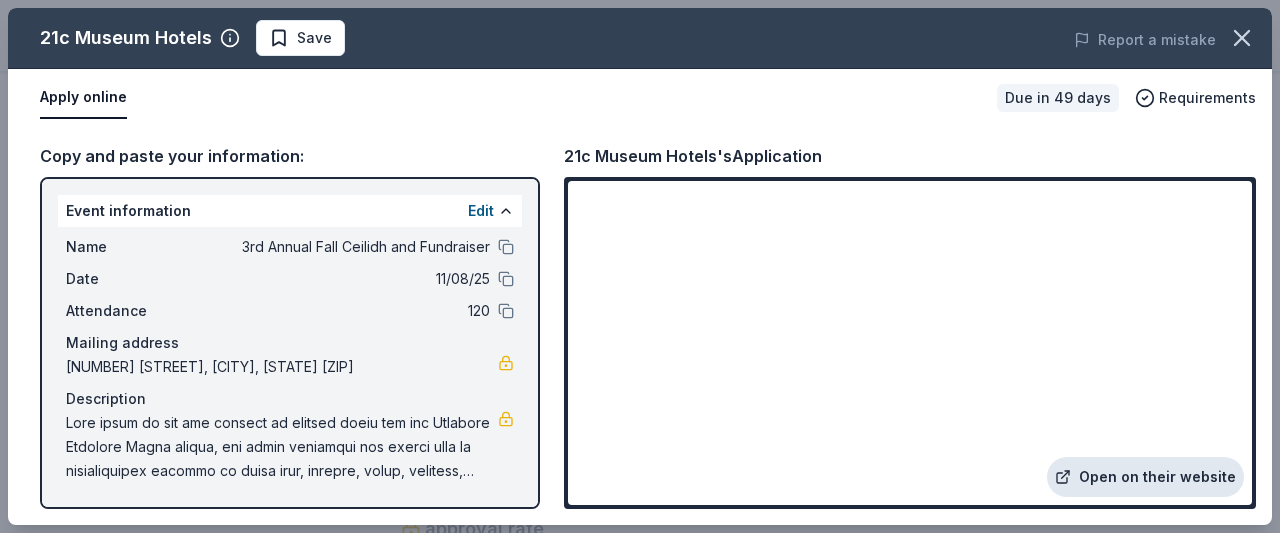 click on "Open on their website" at bounding box center (1145, 477) 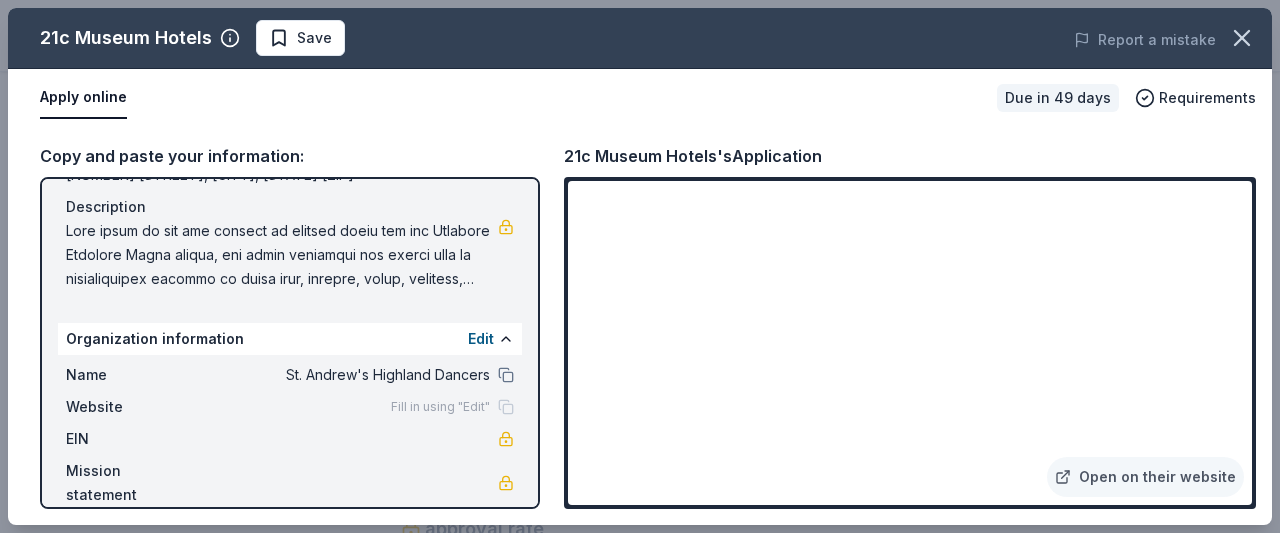 scroll, scrollTop: 0, scrollLeft: 0, axis: both 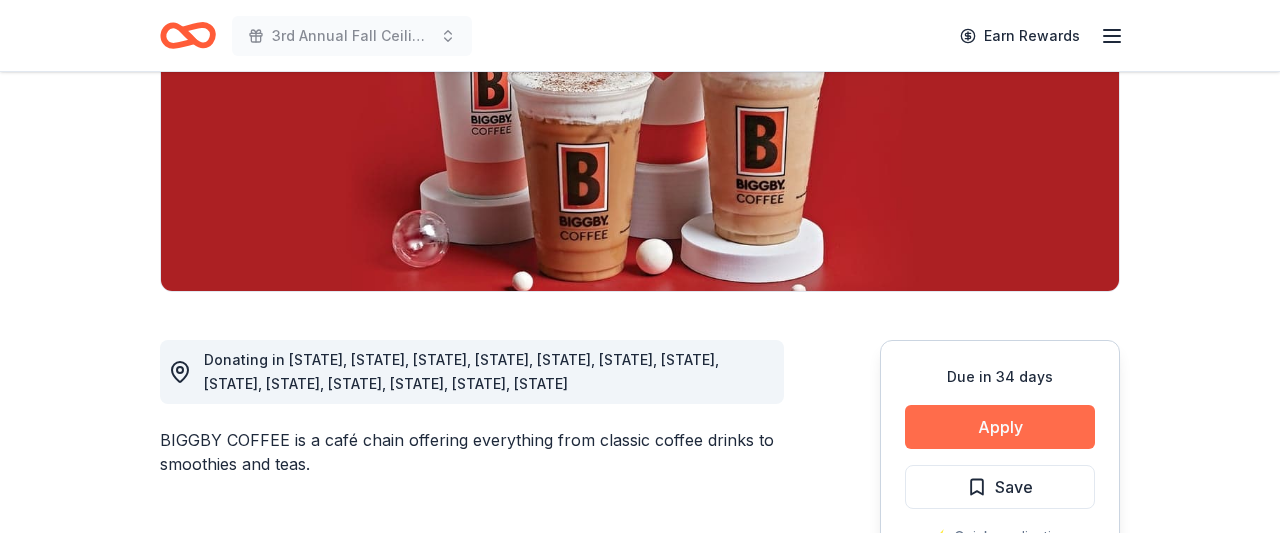 click on "Apply" at bounding box center [1000, 427] 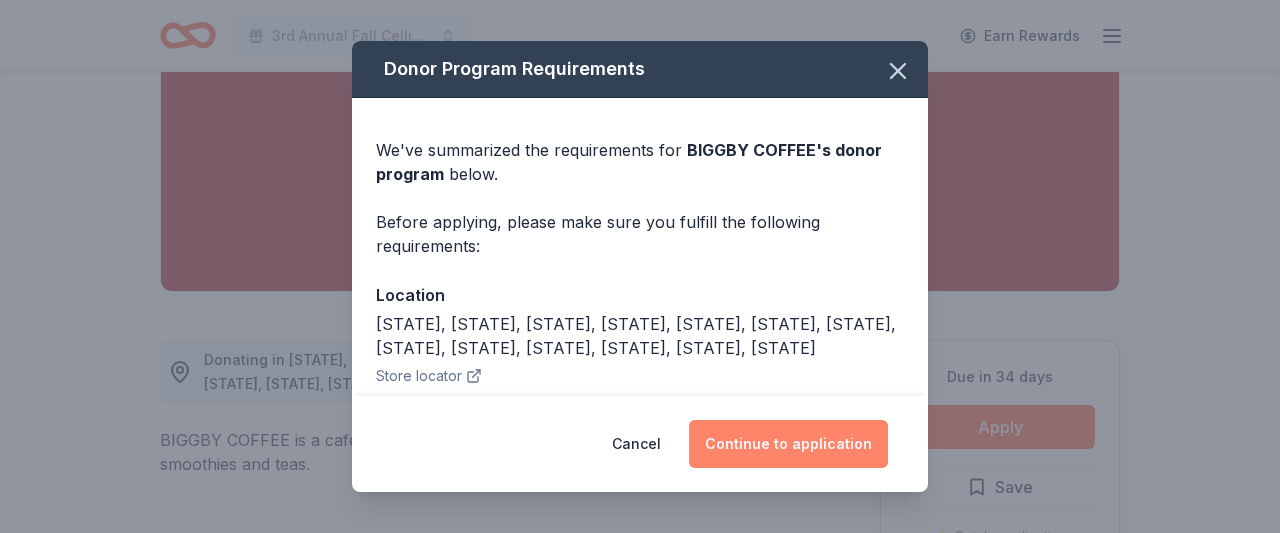 click on "Continue to application" at bounding box center [788, 444] 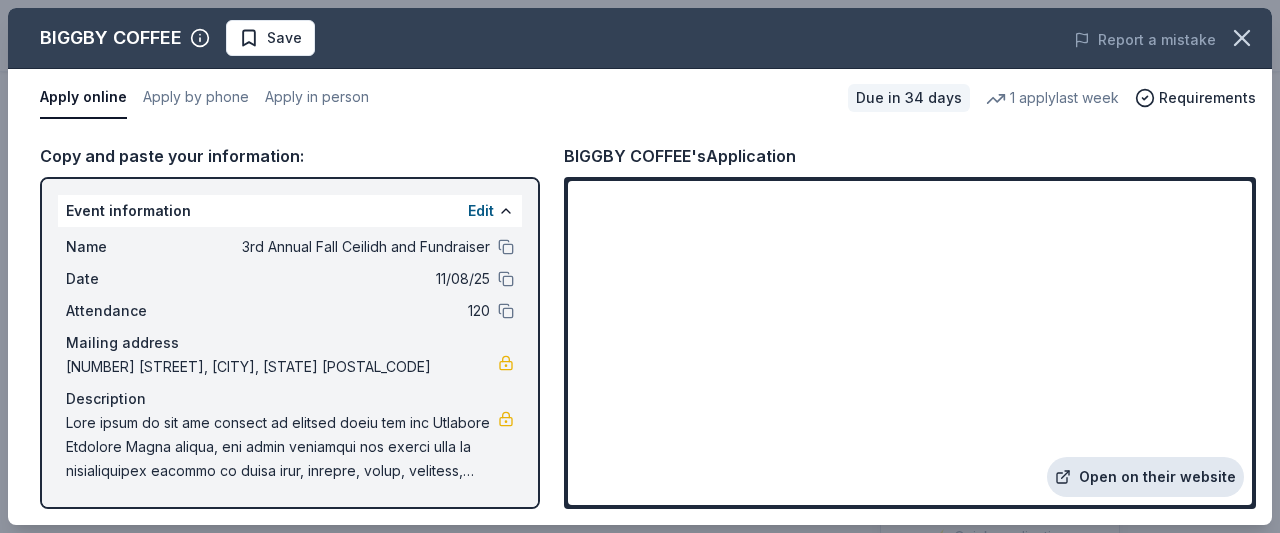 click on "Open on their website" at bounding box center [1145, 477] 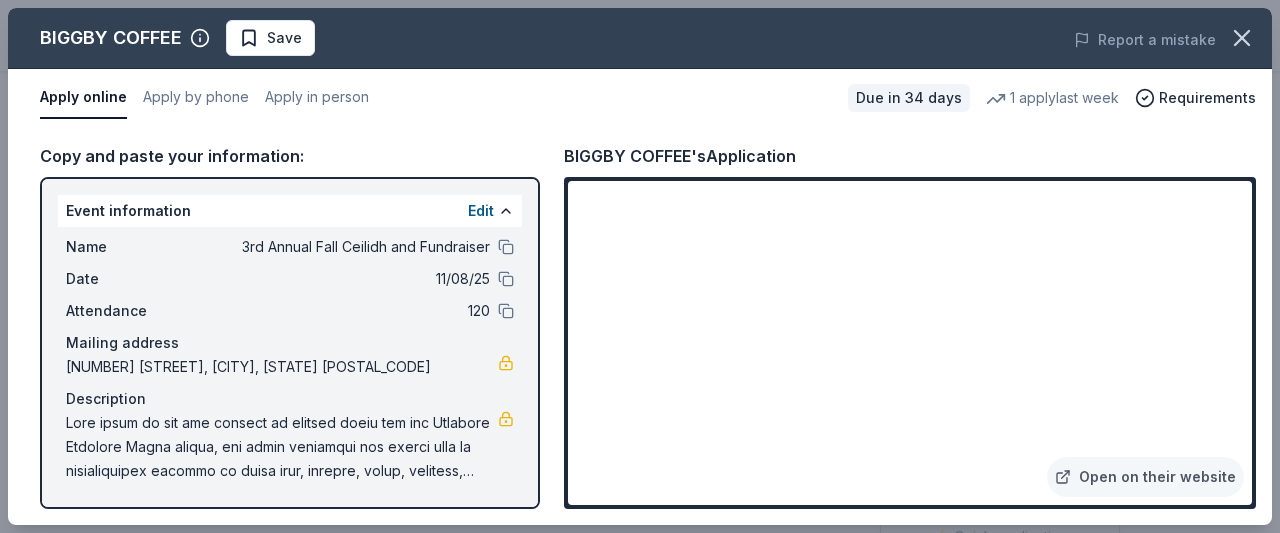 scroll, scrollTop: 192, scrollLeft: 0, axis: vertical 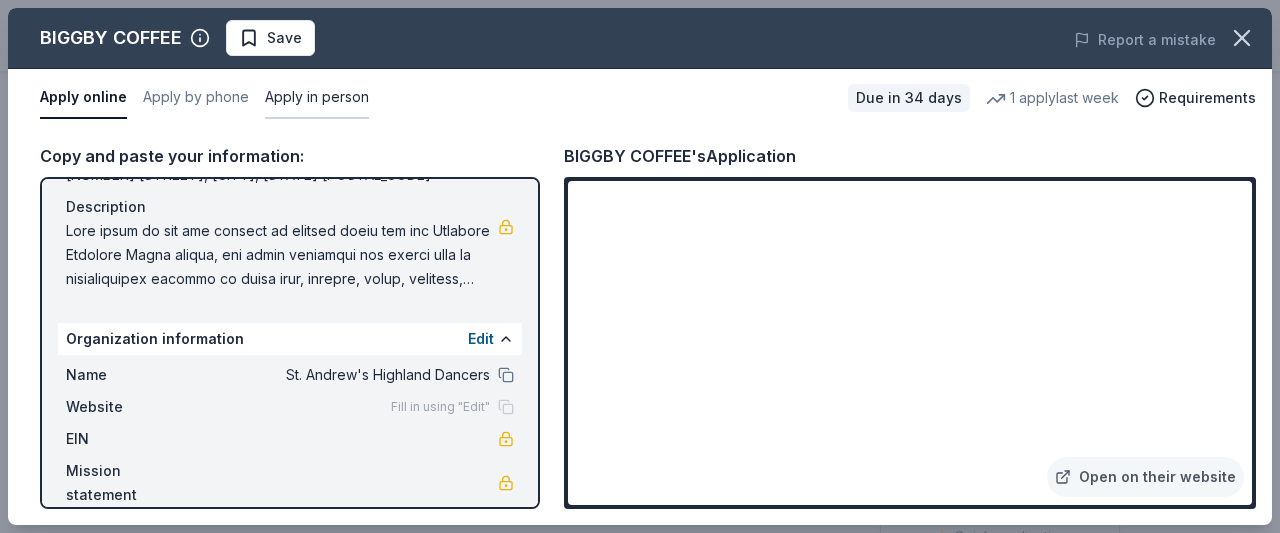 click on "Apply in person" at bounding box center (317, 98) 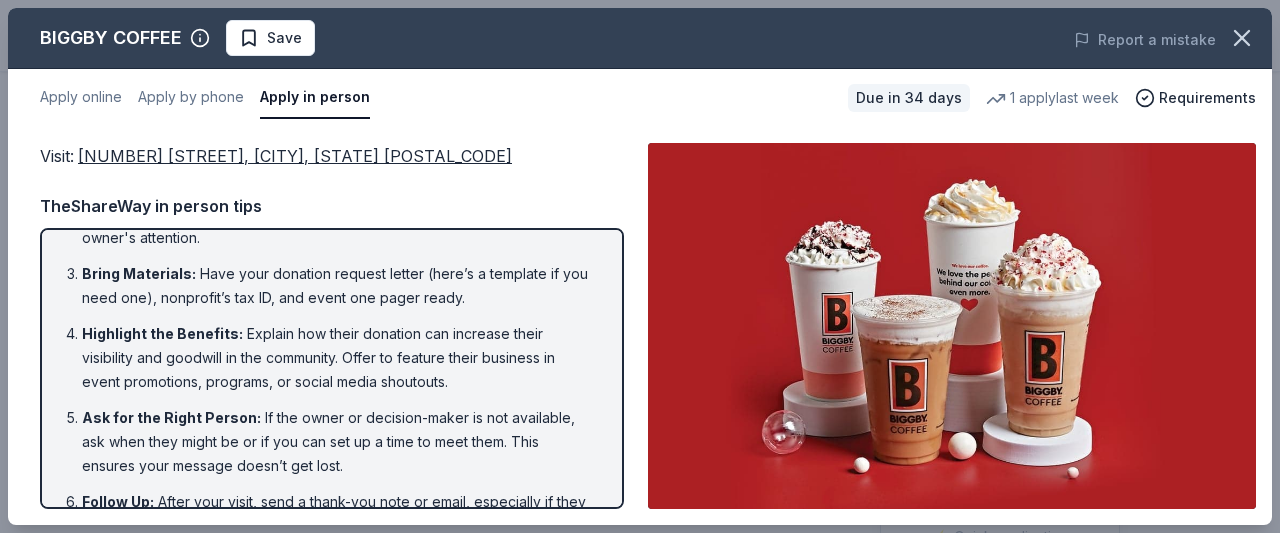 scroll, scrollTop: 0, scrollLeft: 0, axis: both 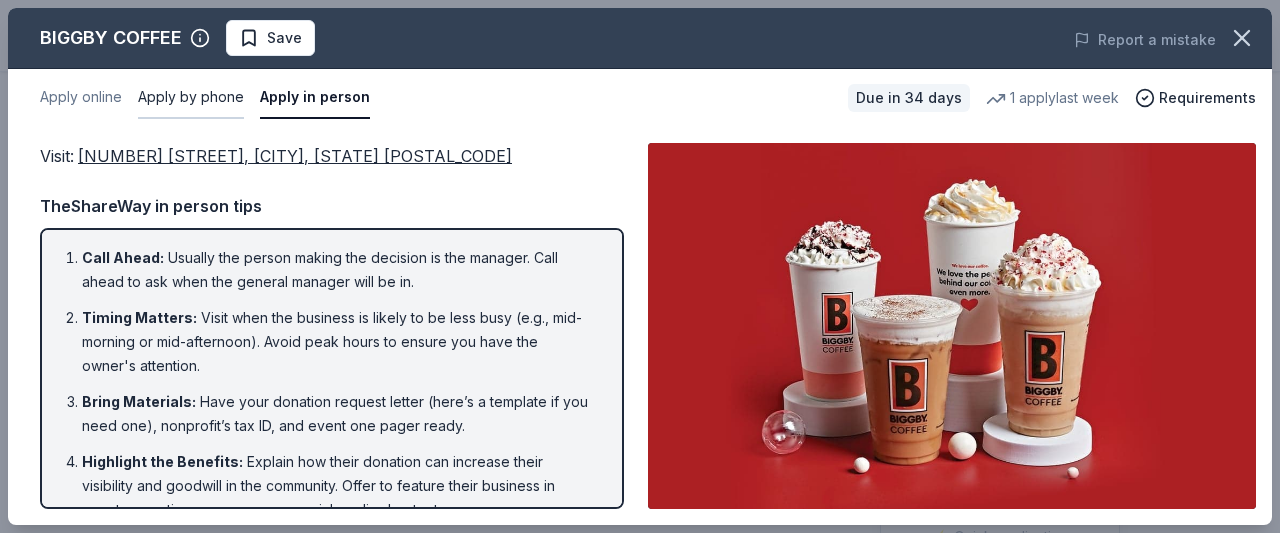 click on "Apply by phone" at bounding box center [191, 98] 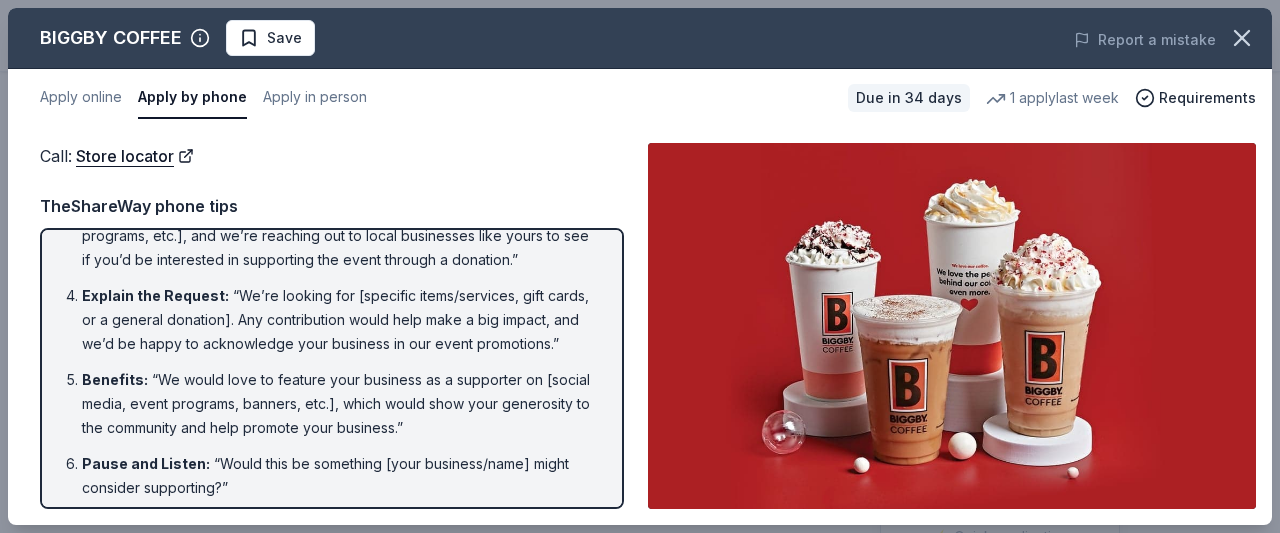 scroll, scrollTop: 0, scrollLeft: 0, axis: both 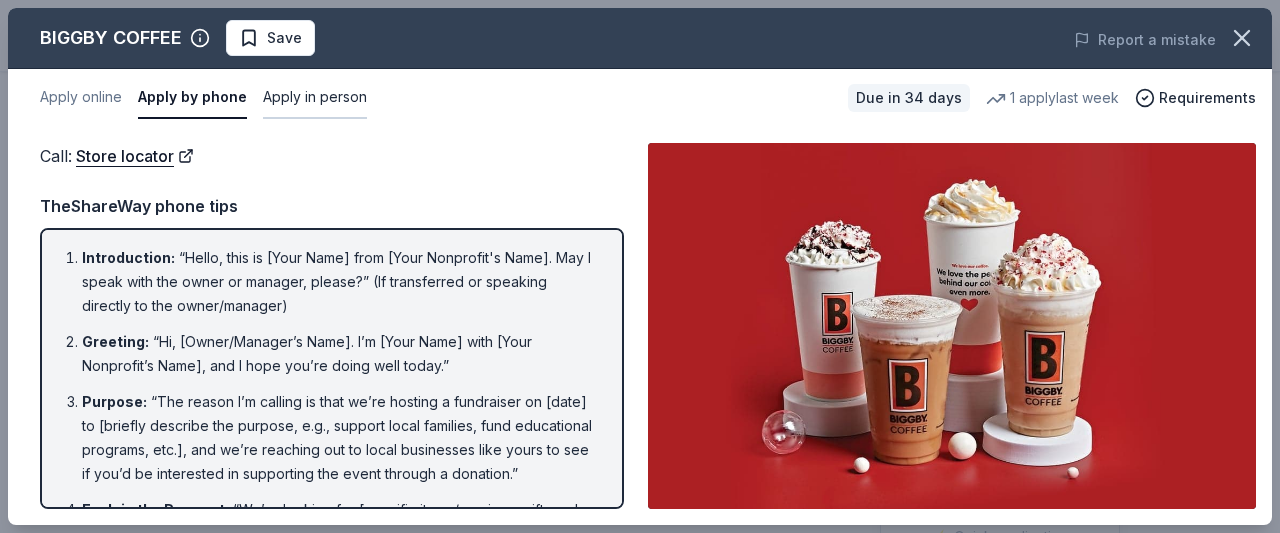 click on "Apply in person" at bounding box center [315, 98] 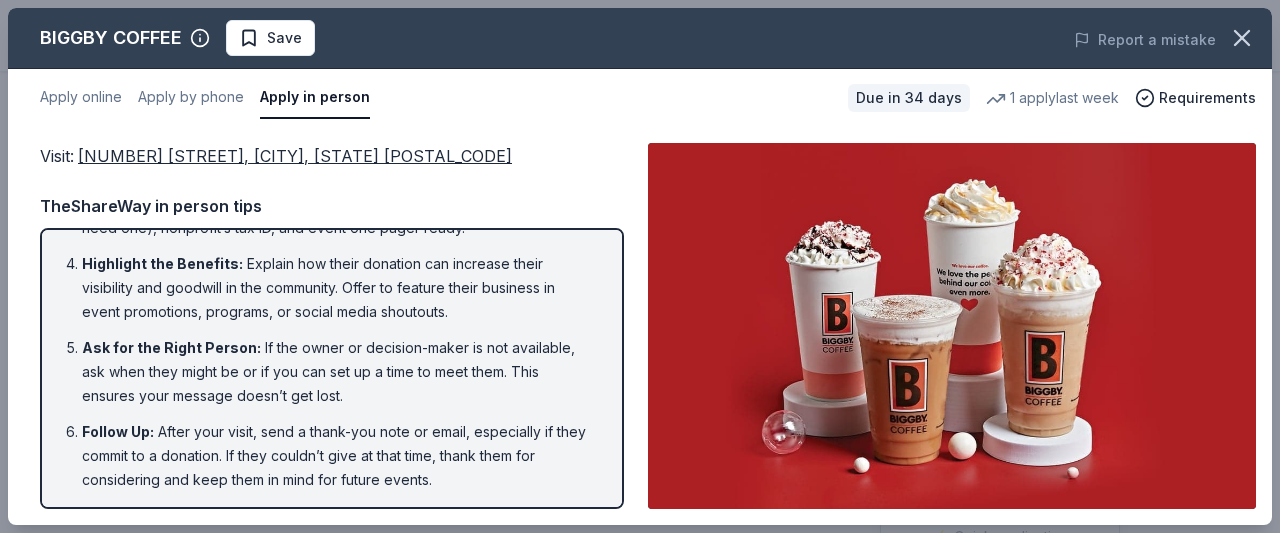 scroll, scrollTop: 0, scrollLeft: 0, axis: both 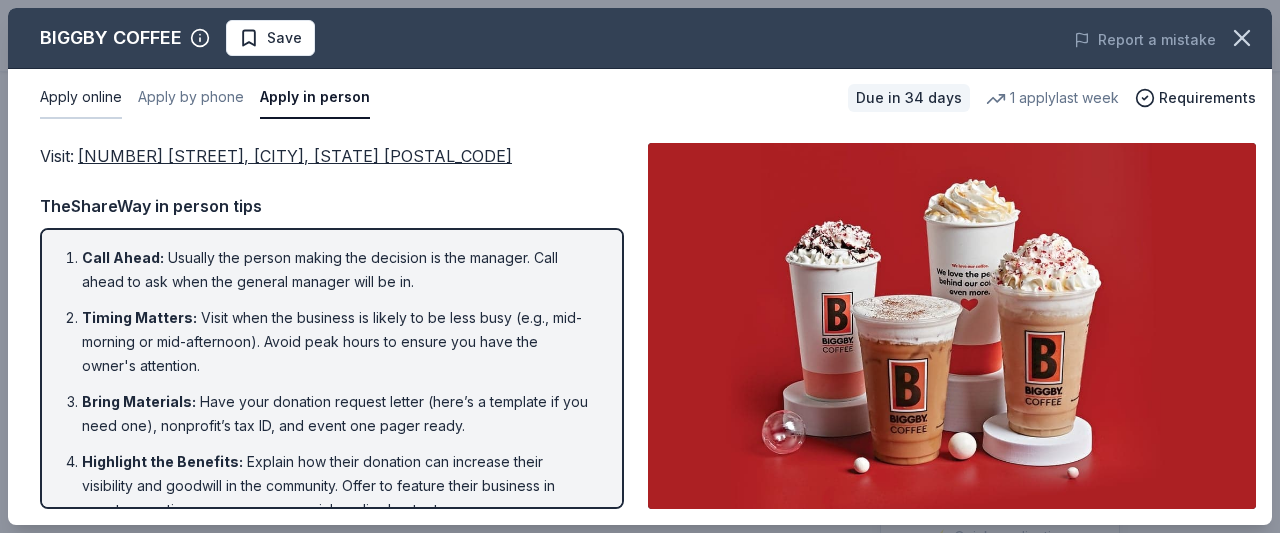 click on "Apply online" at bounding box center (81, 98) 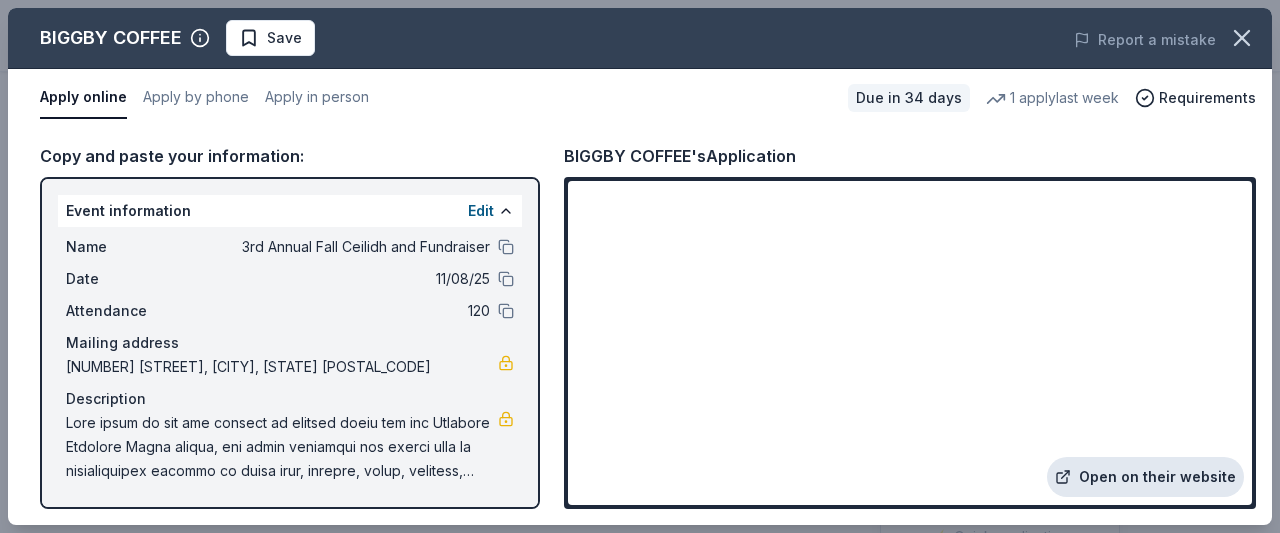 click on "Open on their website" at bounding box center [1145, 477] 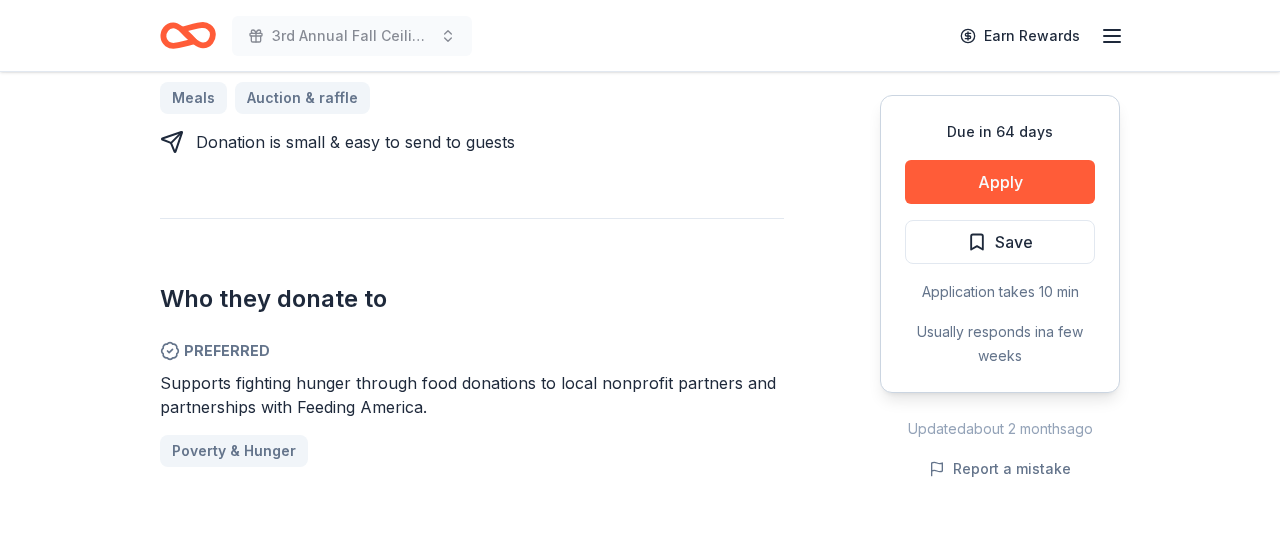 scroll, scrollTop: 934, scrollLeft: 0, axis: vertical 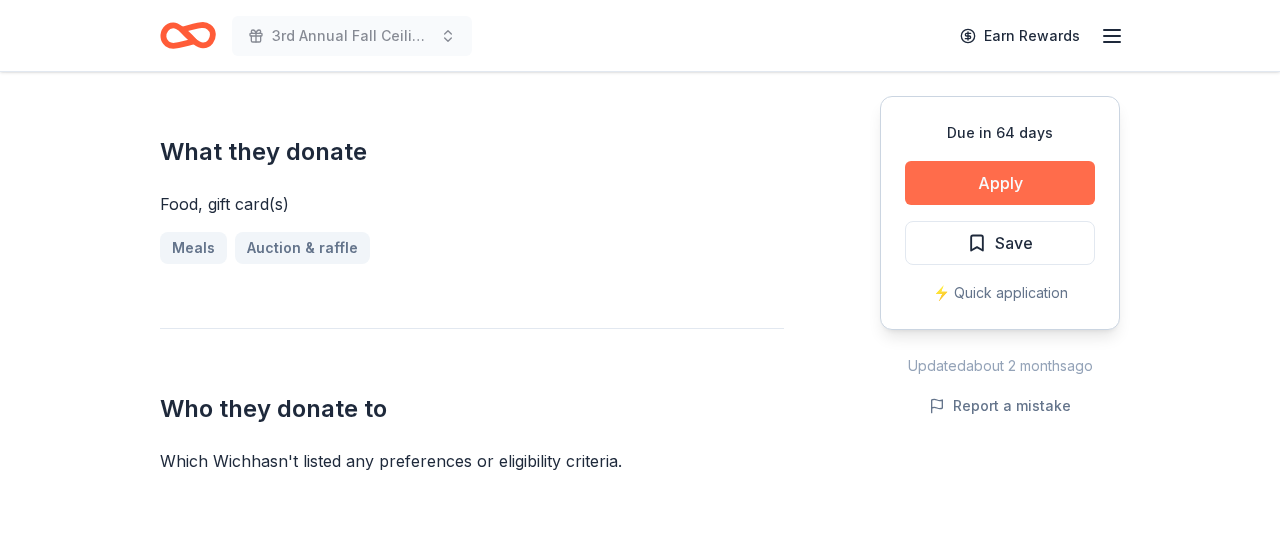 click on "Apply" at bounding box center [1000, 183] 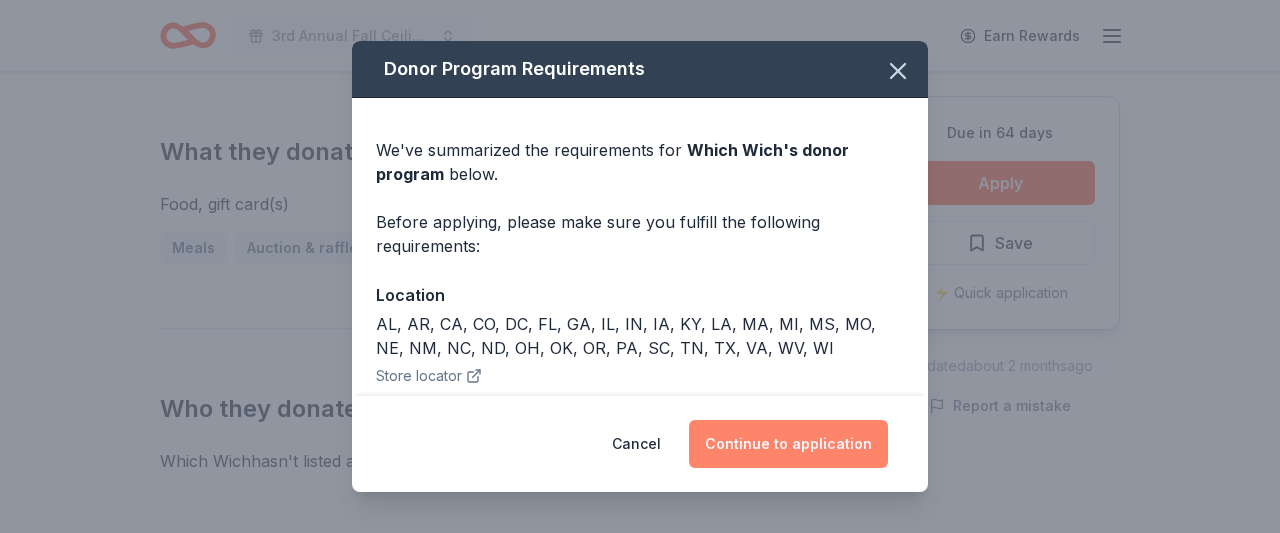 click on "Continue to application" at bounding box center [788, 444] 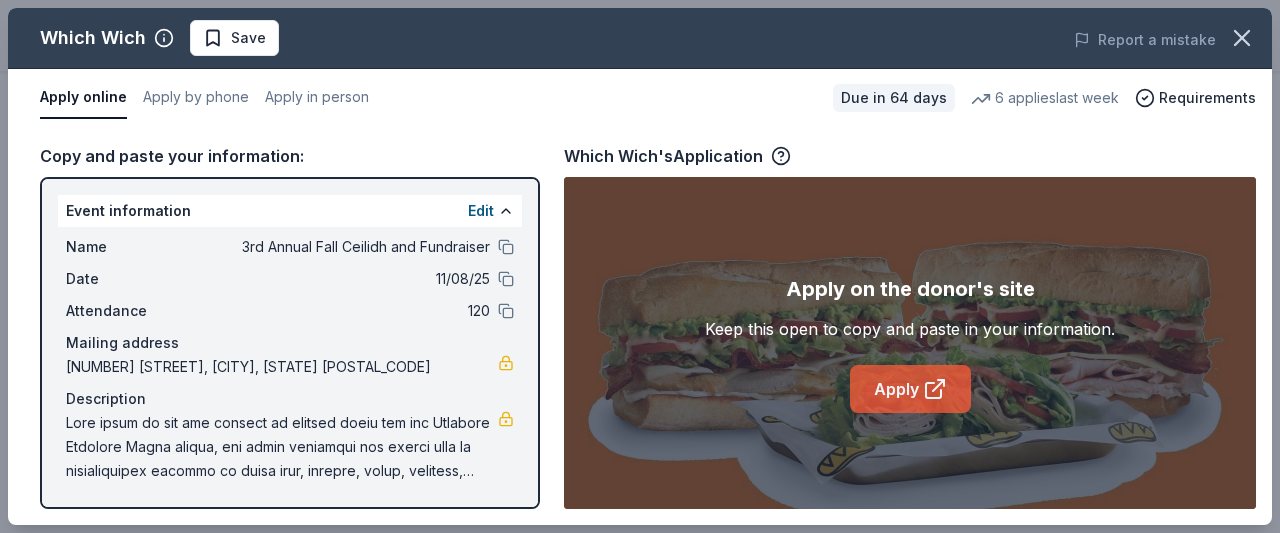 click on "Apply" at bounding box center [910, 389] 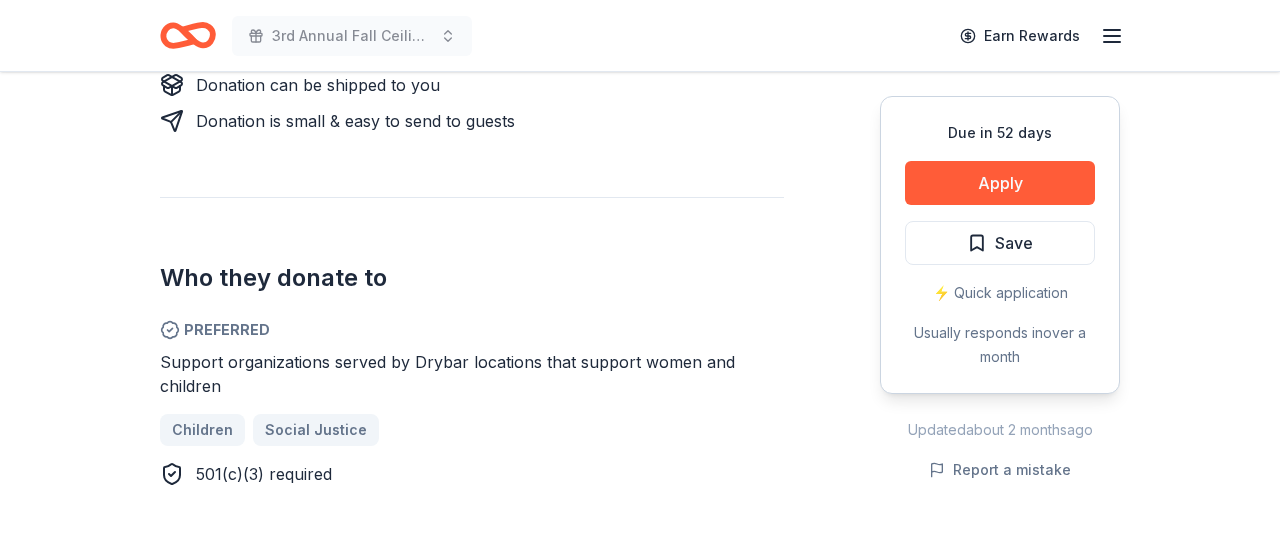scroll, scrollTop: 1036, scrollLeft: 0, axis: vertical 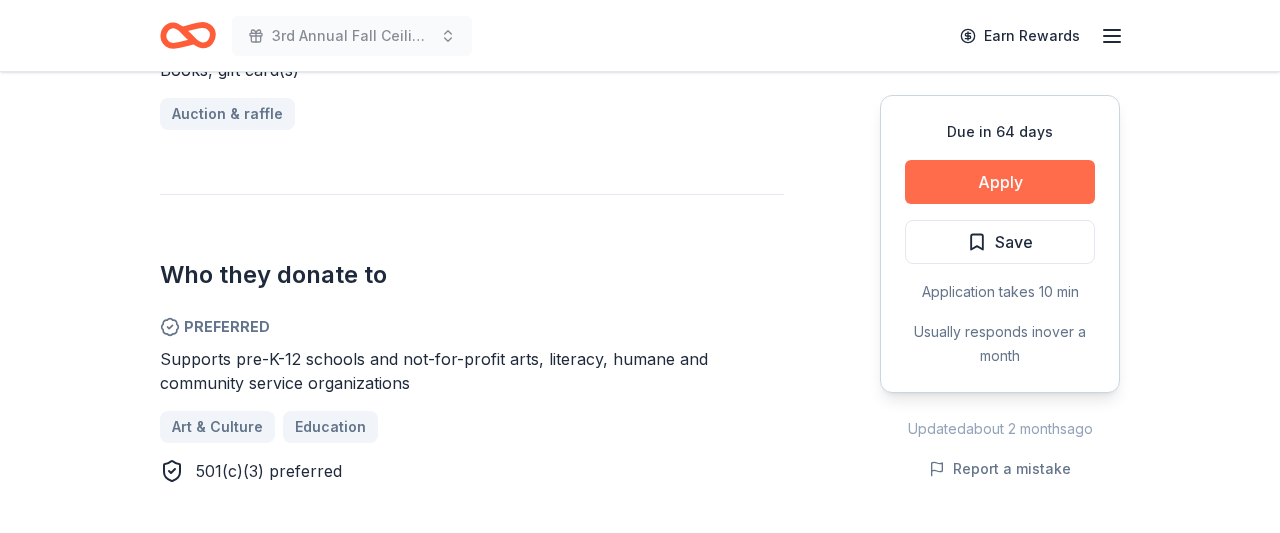 click on "Apply" at bounding box center (1000, 182) 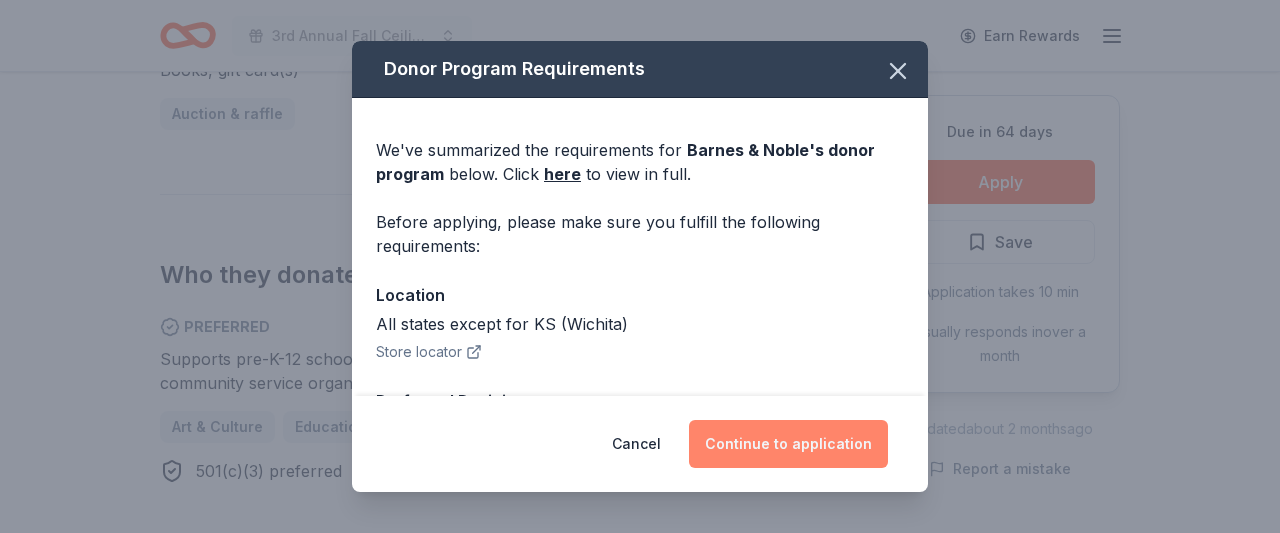 click on "Continue to application" at bounding box center (788, 444) 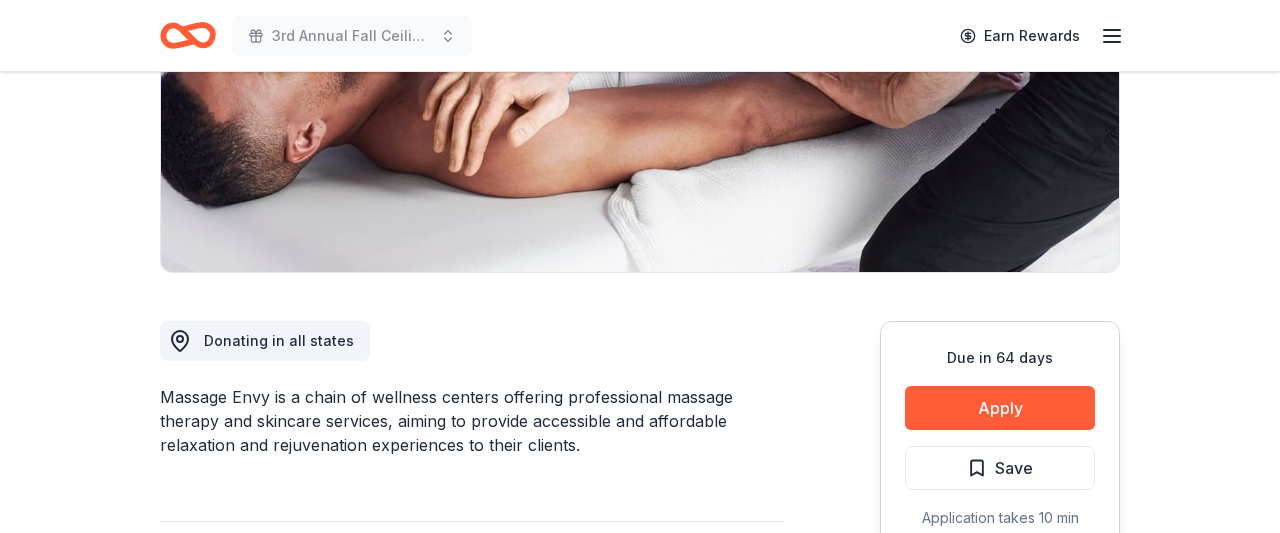 scroll, scrollTop: 339, scrollLeft: 0, axis: vertical 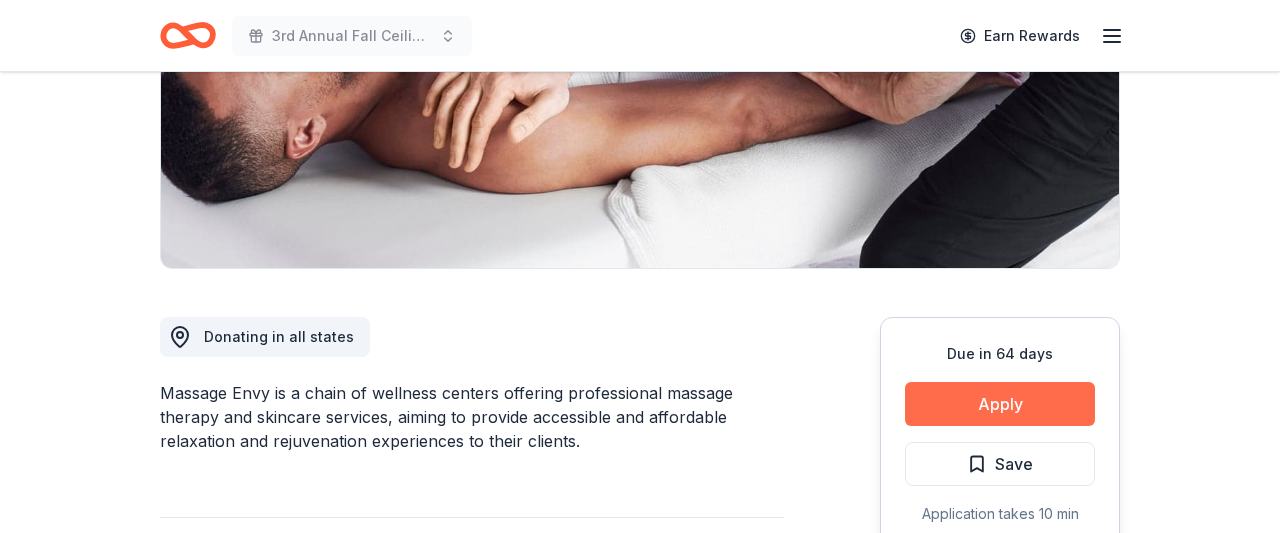 click on "Apply" at bounding box center (1000, 404) 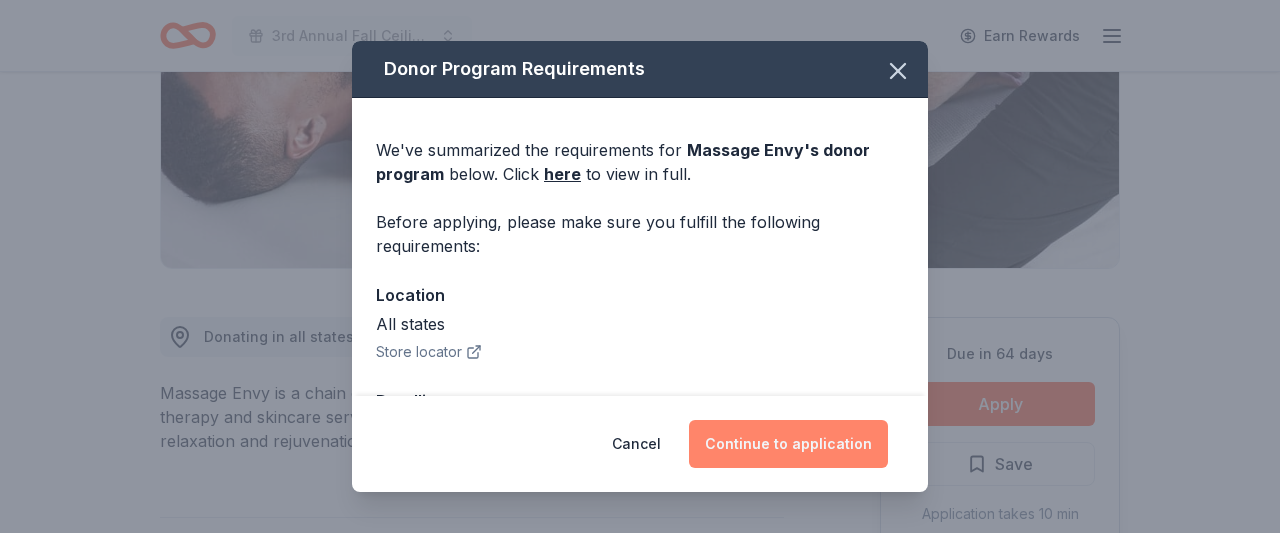 click on "Continue to application" at bounding box center (788, 444) 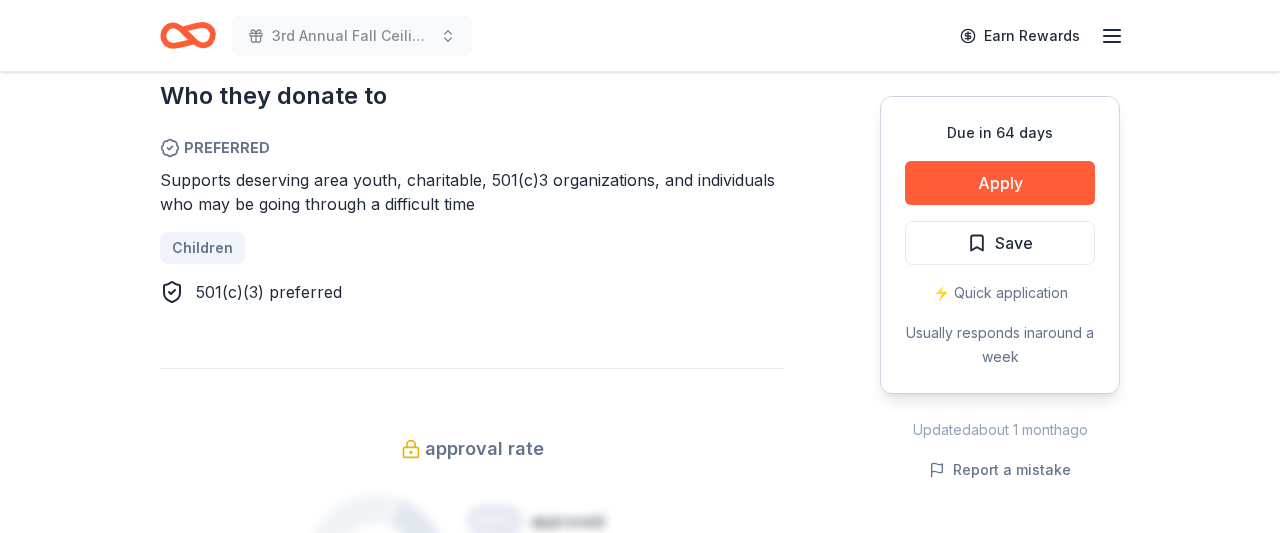 scroll, scrollTop: 1112, scrollLeft: 0, axis: vertical 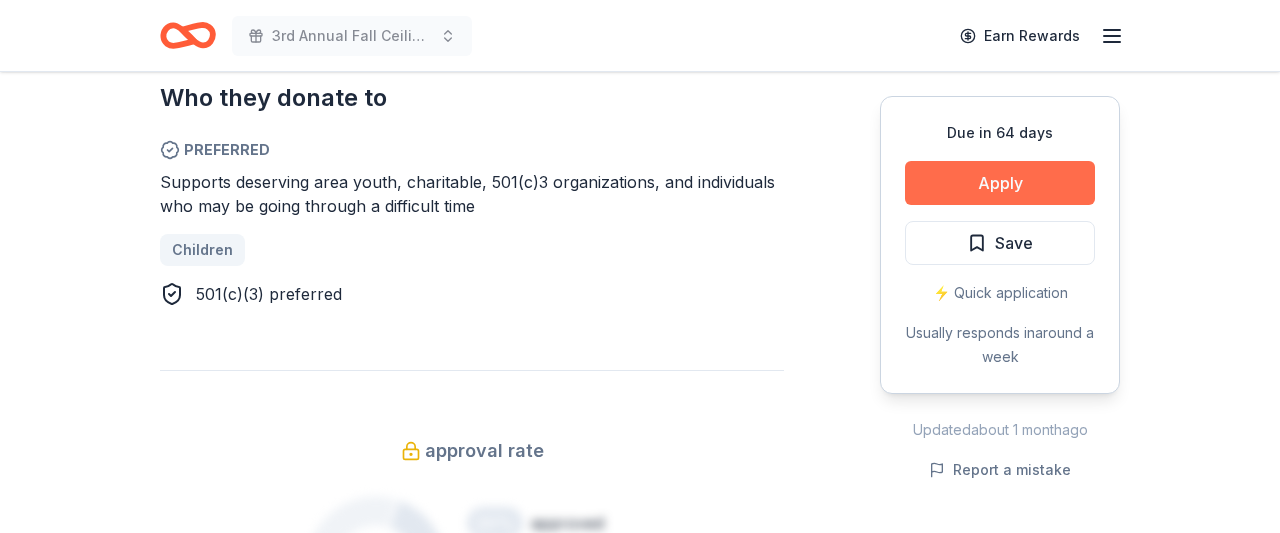 click on "Apply" at bounding box center (1000, 183) 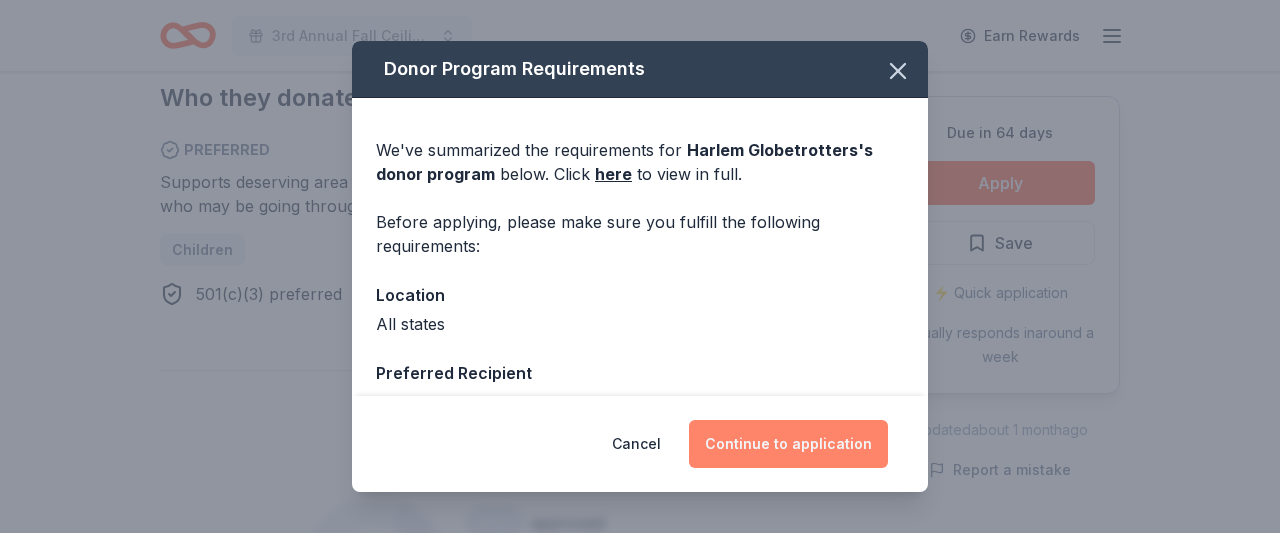 click on "Continue to application" at bounding box center [788, 444] 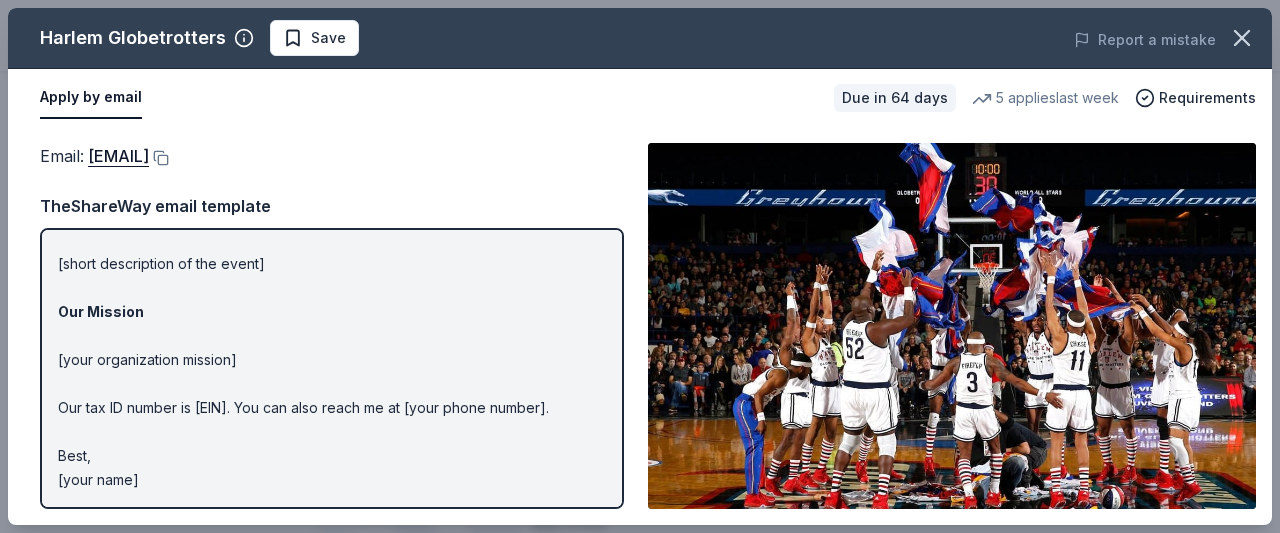 scroll, scrollTop: 0, scrollLeft: 0, axis: both 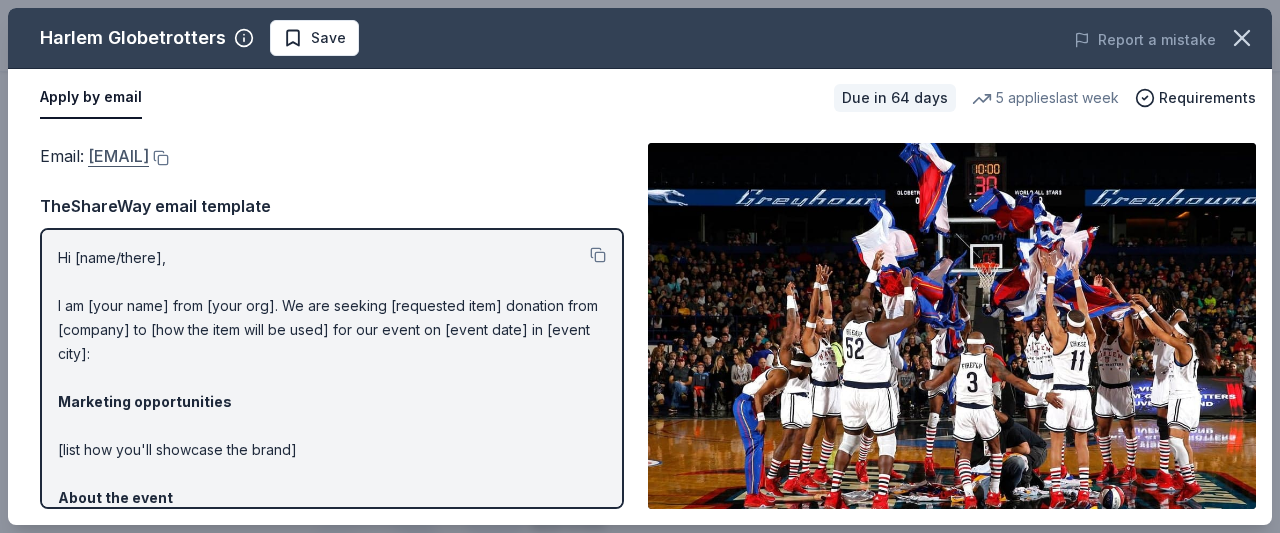 click on "info@harlemglobetrotters.com" at bounding box center [118, 156] 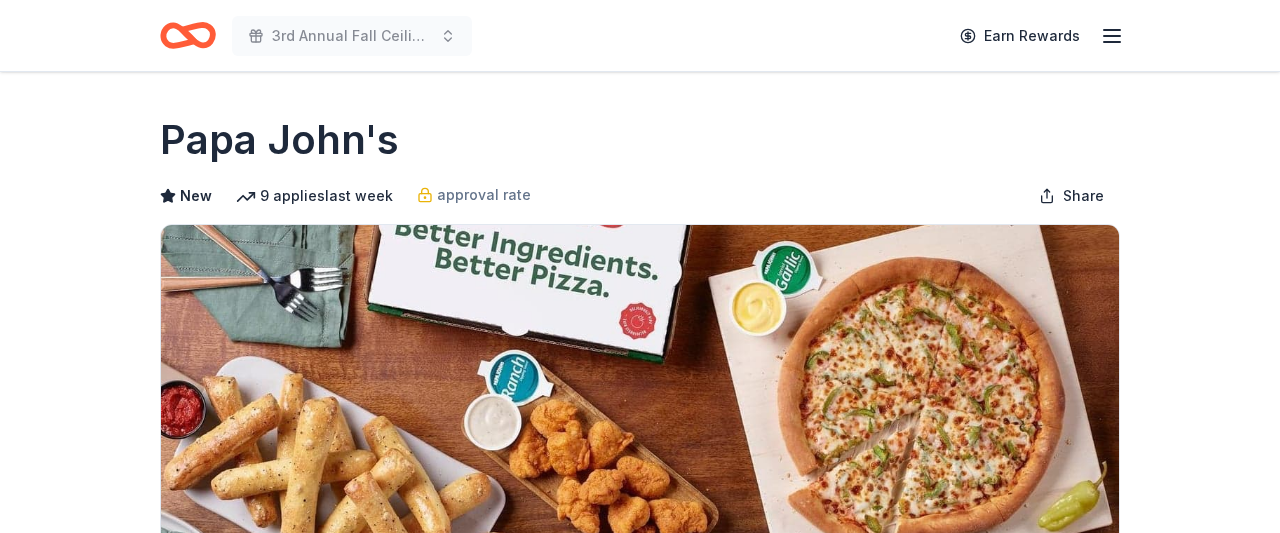 scroll, scrollTop: 0, scrollLeft: 0, axis: both 